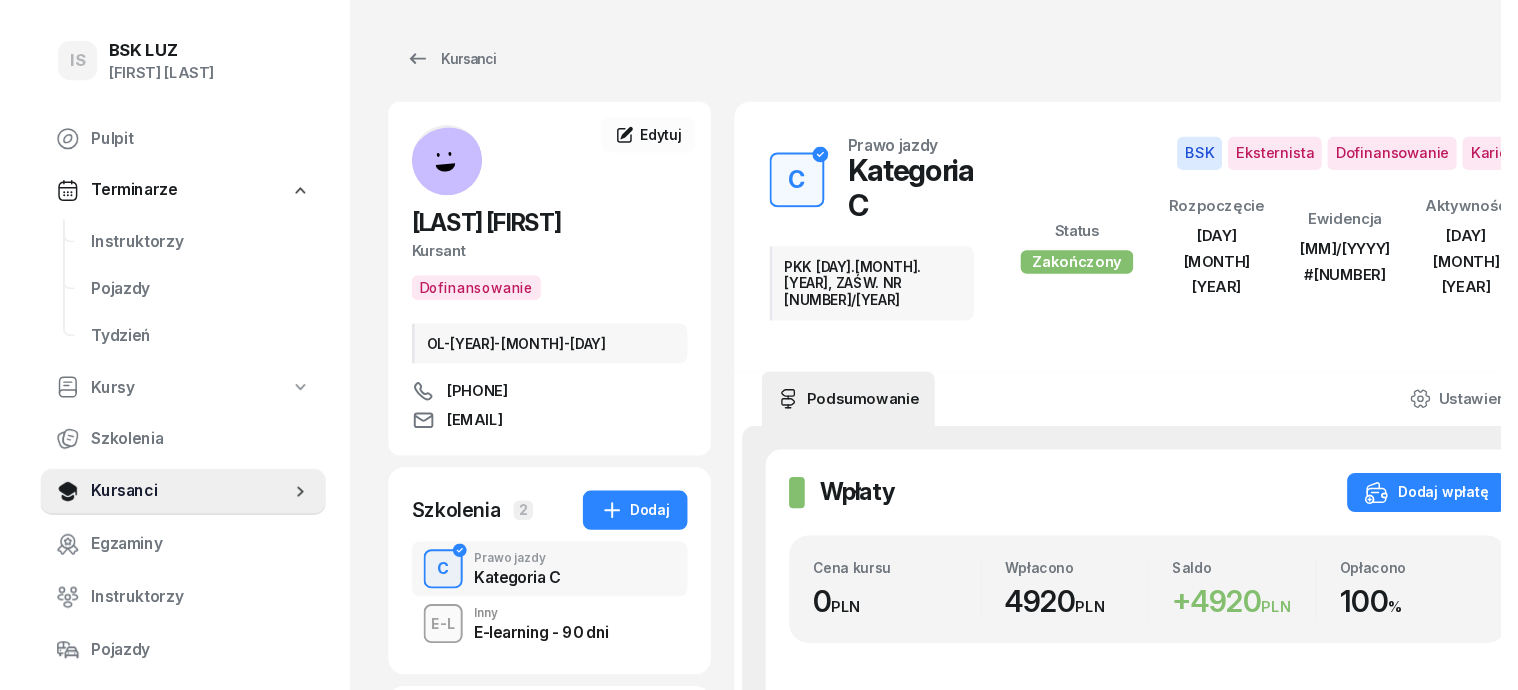 scroll, scrollTop: 0, scrollLeft: 0, axis: both 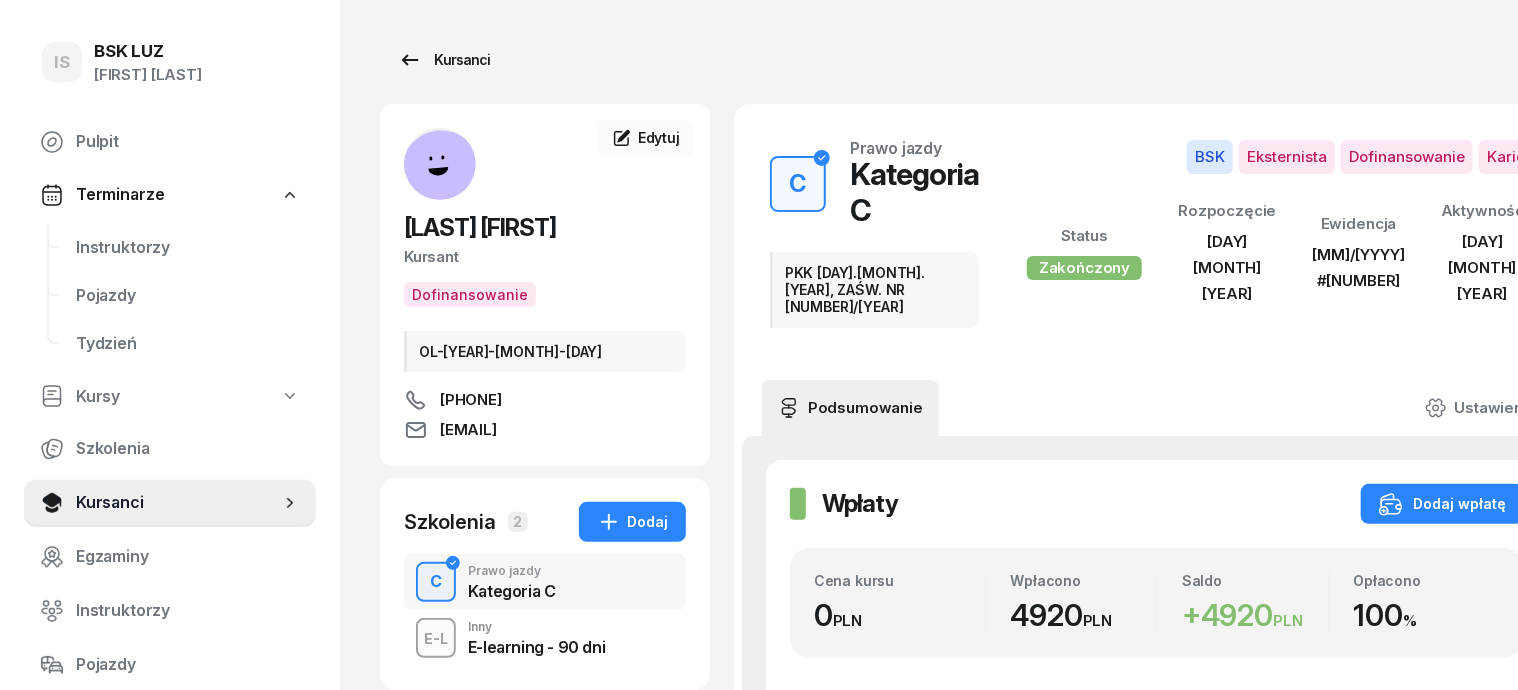 click on "Kursanci" at bounding box center (444, 60) 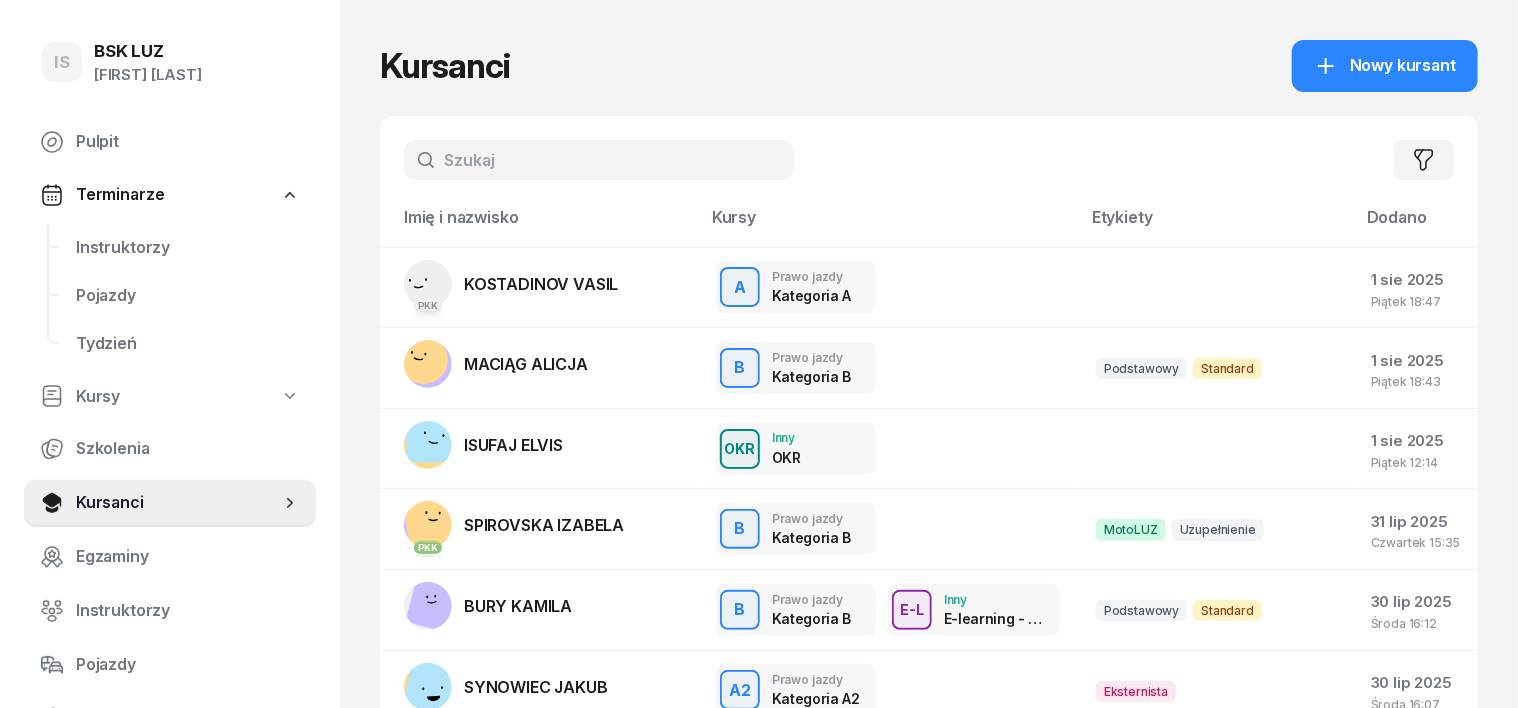 drag, startPoint x: 384, startPoint y: 173, endPoint x: 403, endPoint y: 180, distance: 20.248457 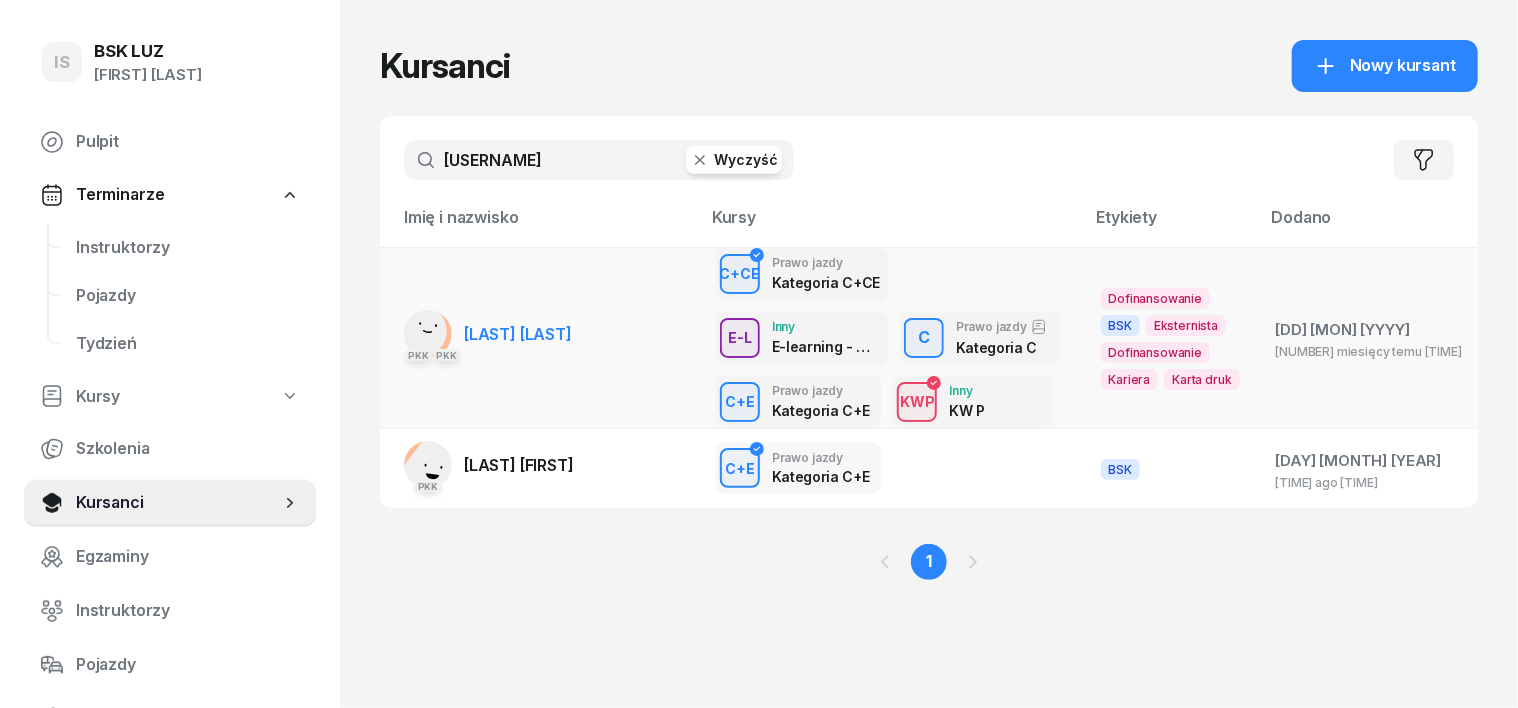 type on "[USERNAME]" 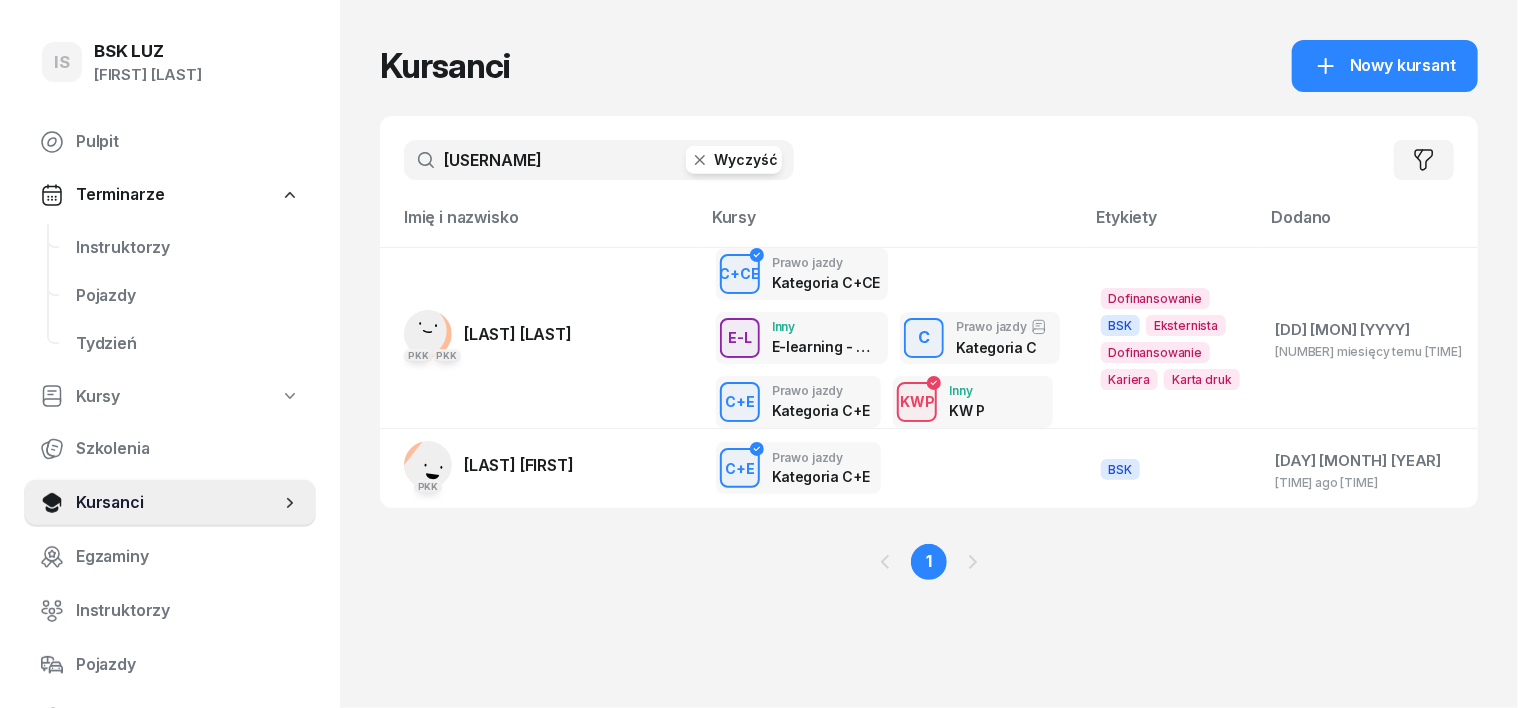 click 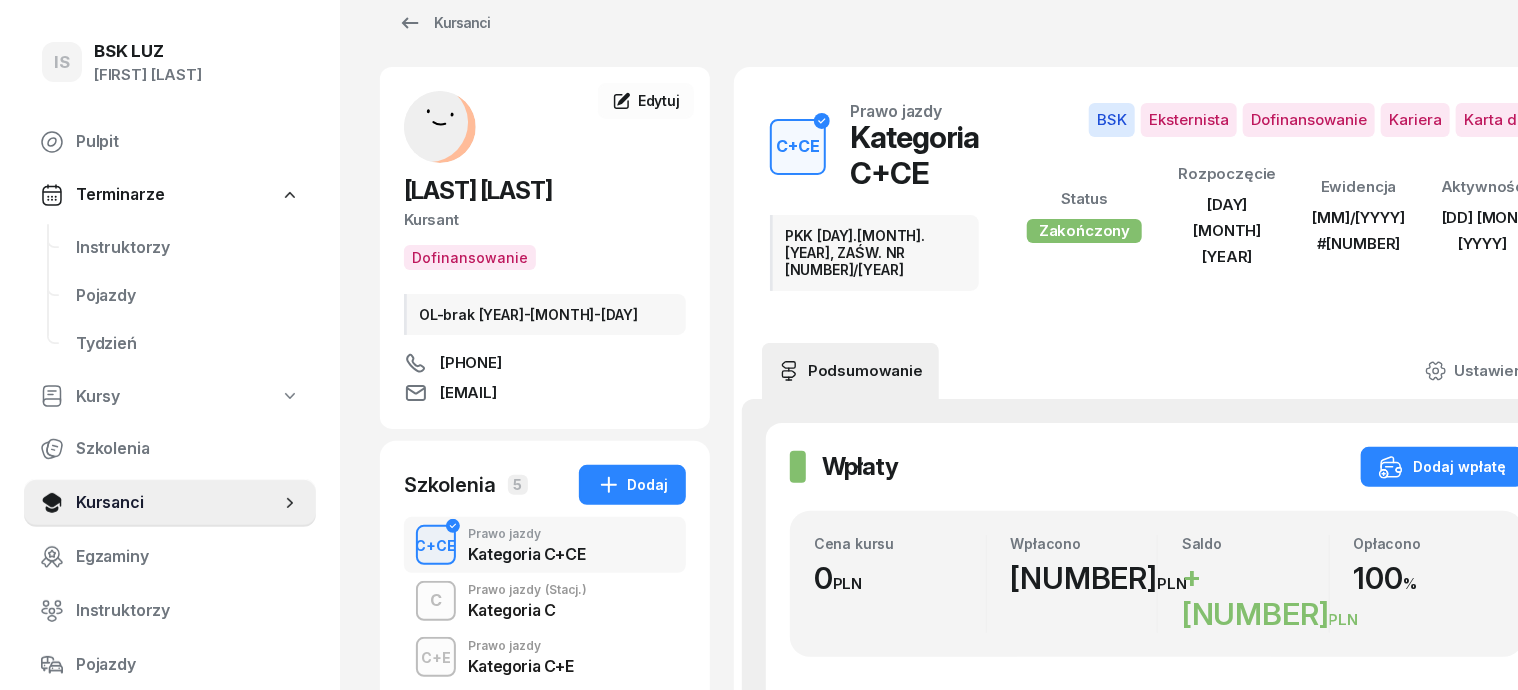 scroll, scrollTop: 0, scrollLeft: 0, axis: both 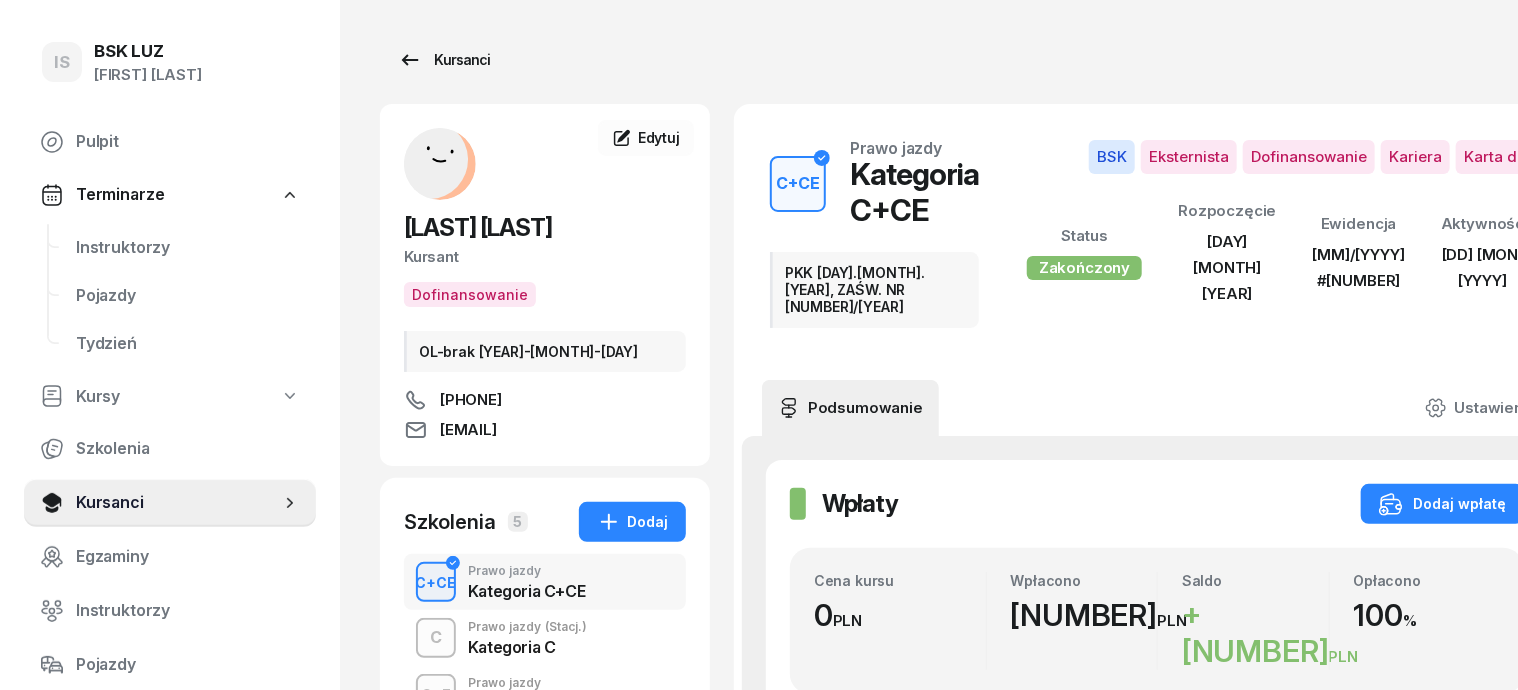 click on "Kursanci" at bounding box center [444, 60] 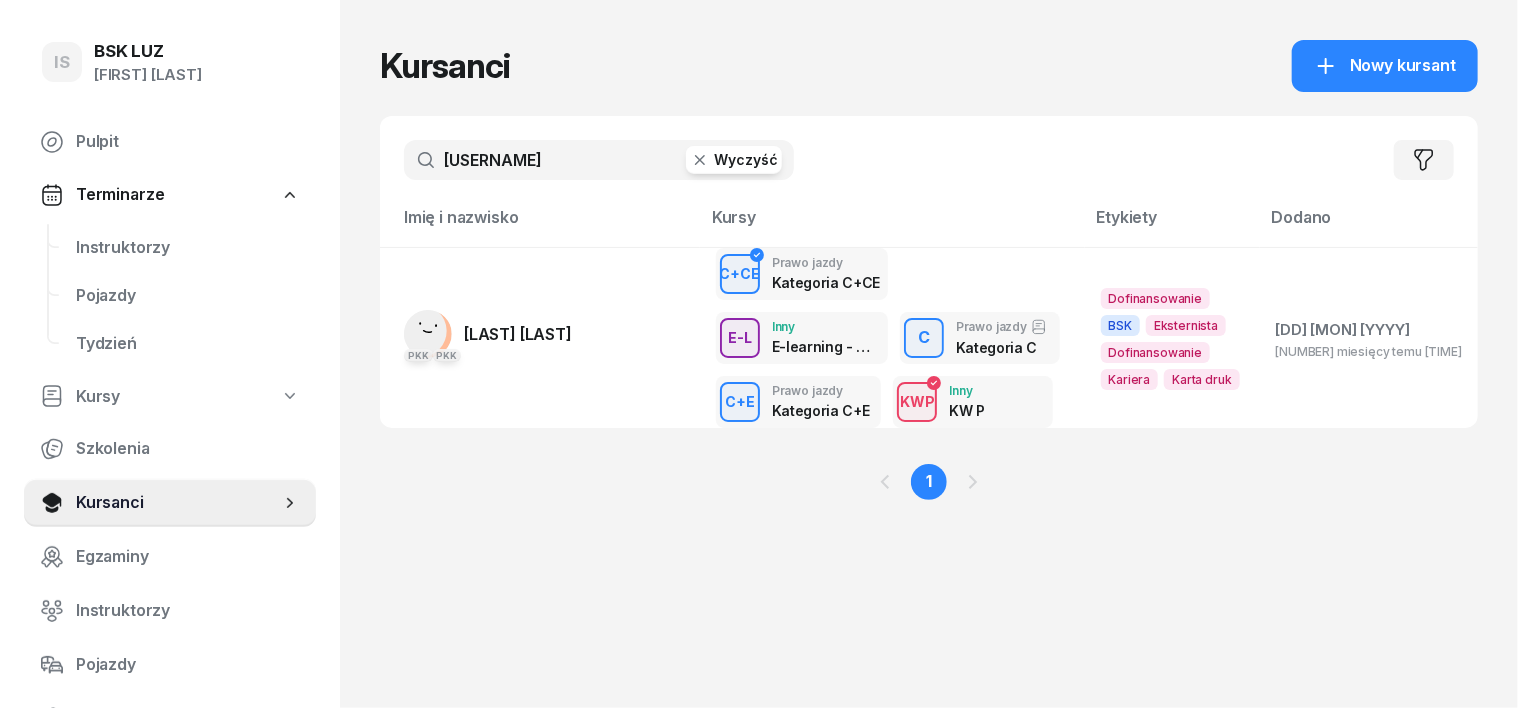 click 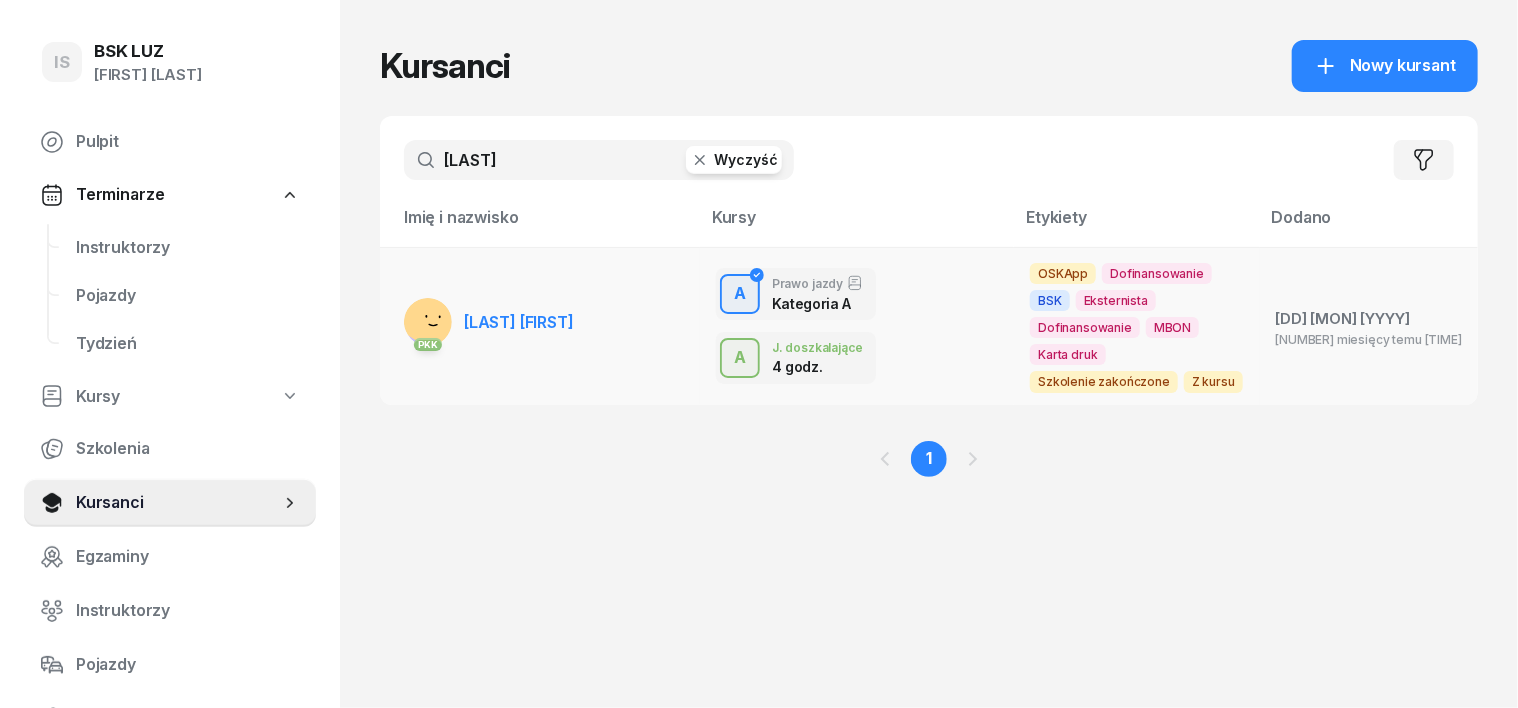 type on "[LAST]" 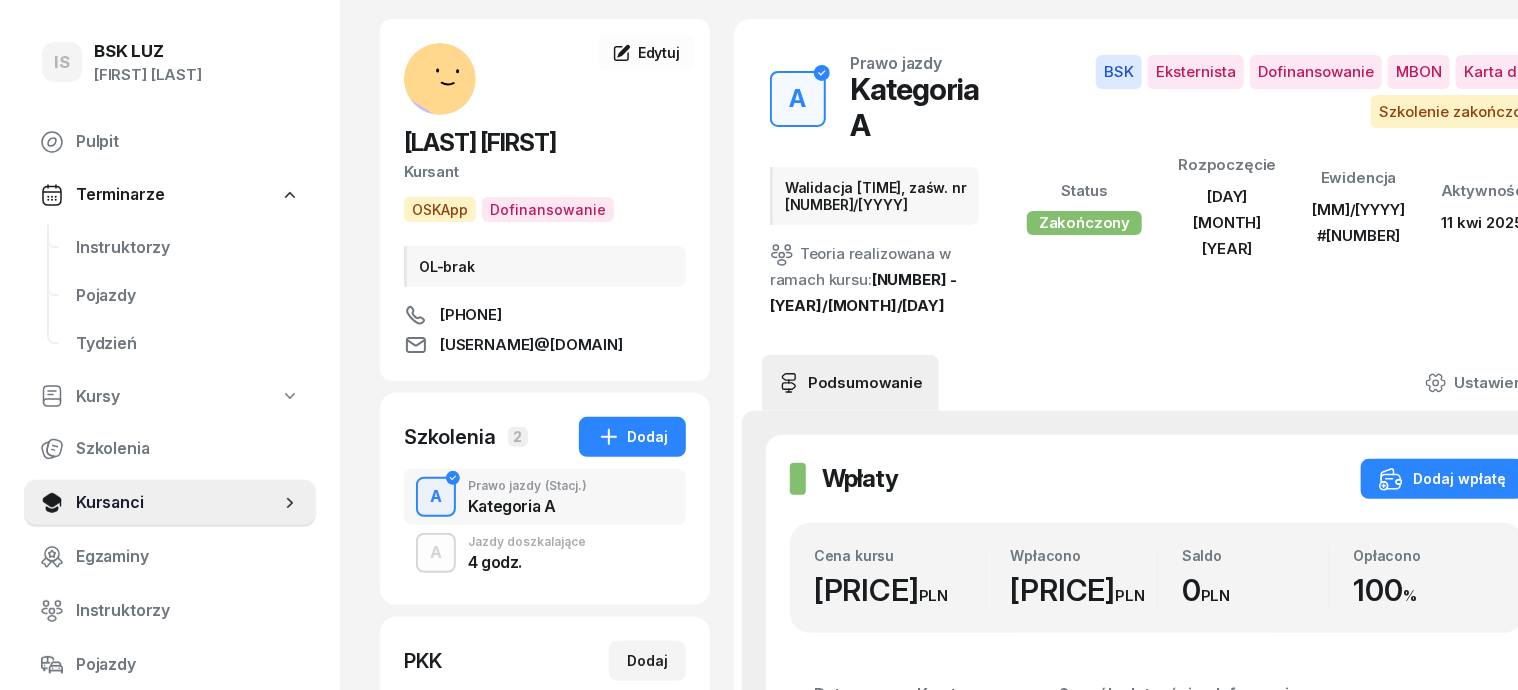 scroll, scrollTop: 0, scrollLeft: 0, axis: both 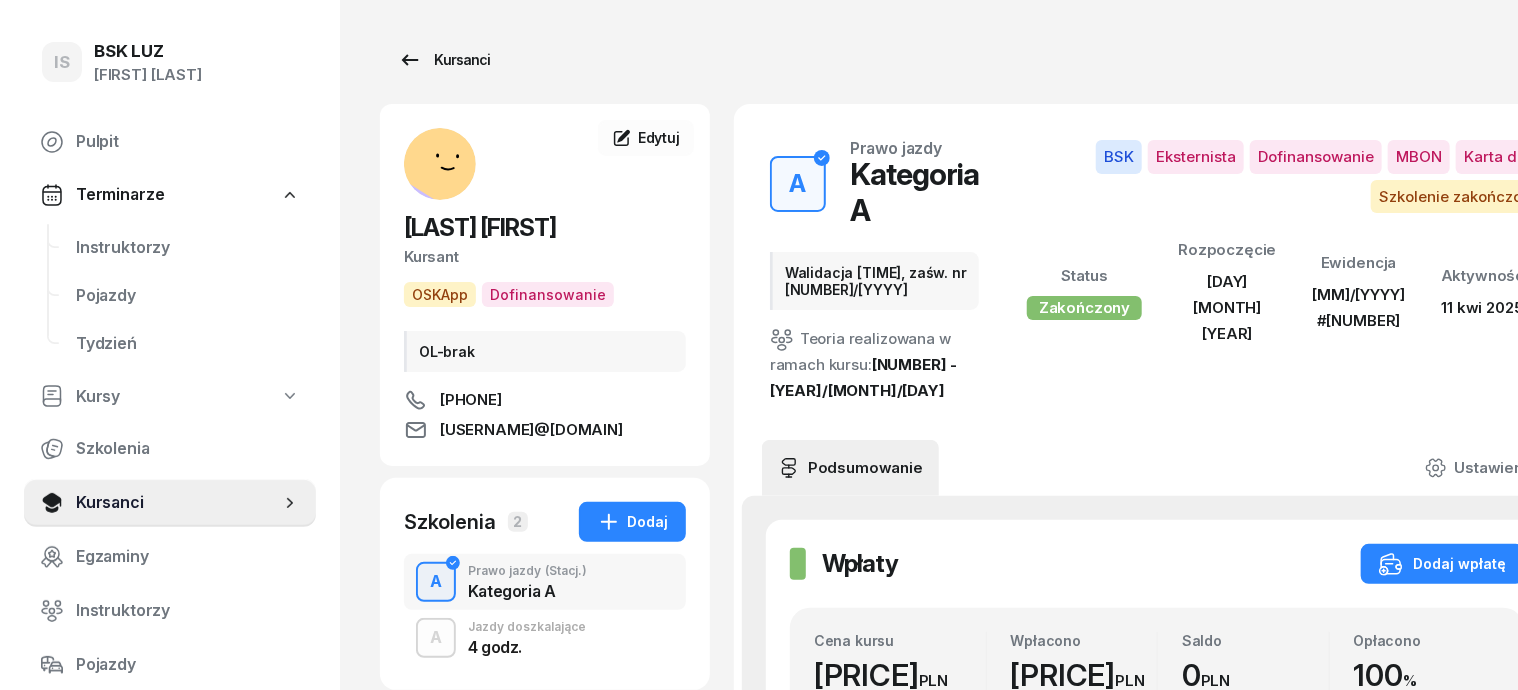click on "Kursanci" at bounding box center (444, 60) 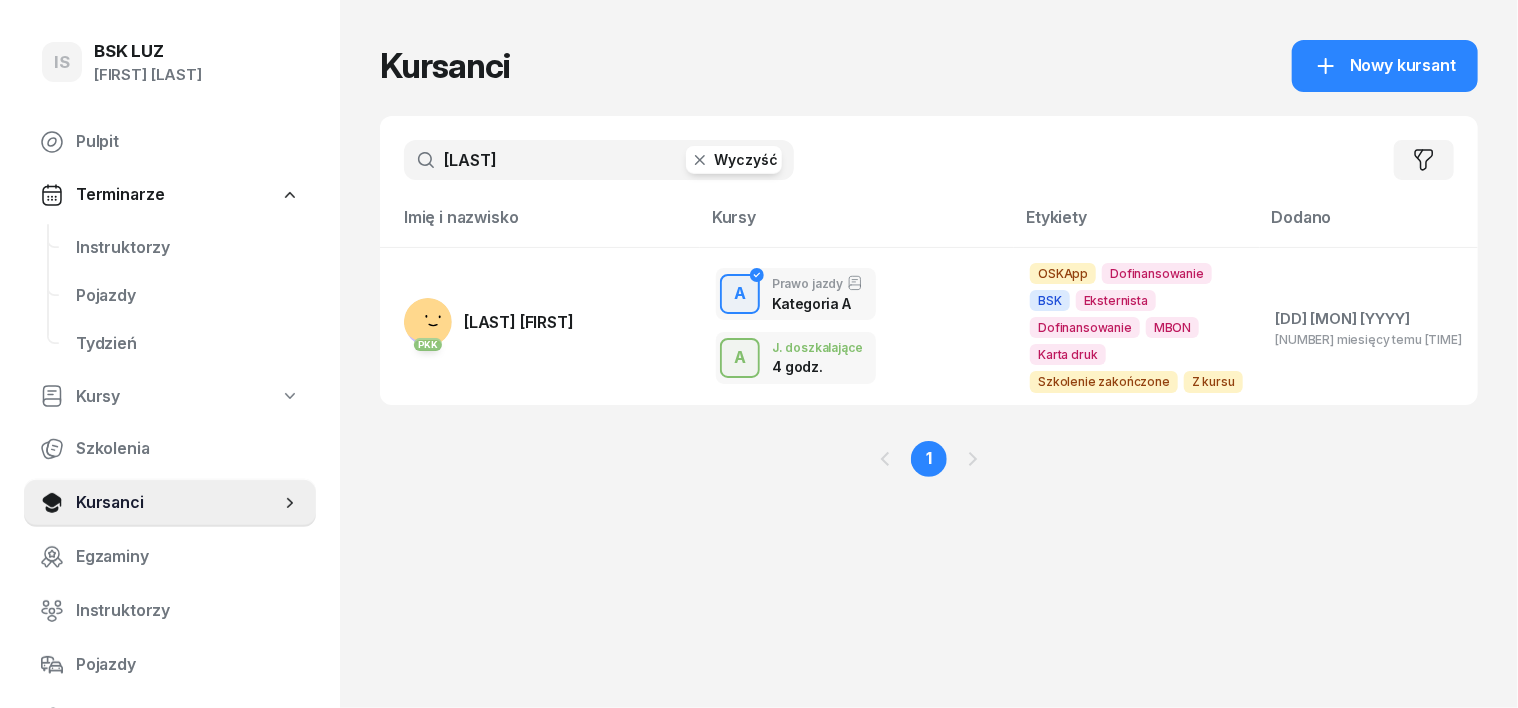 click 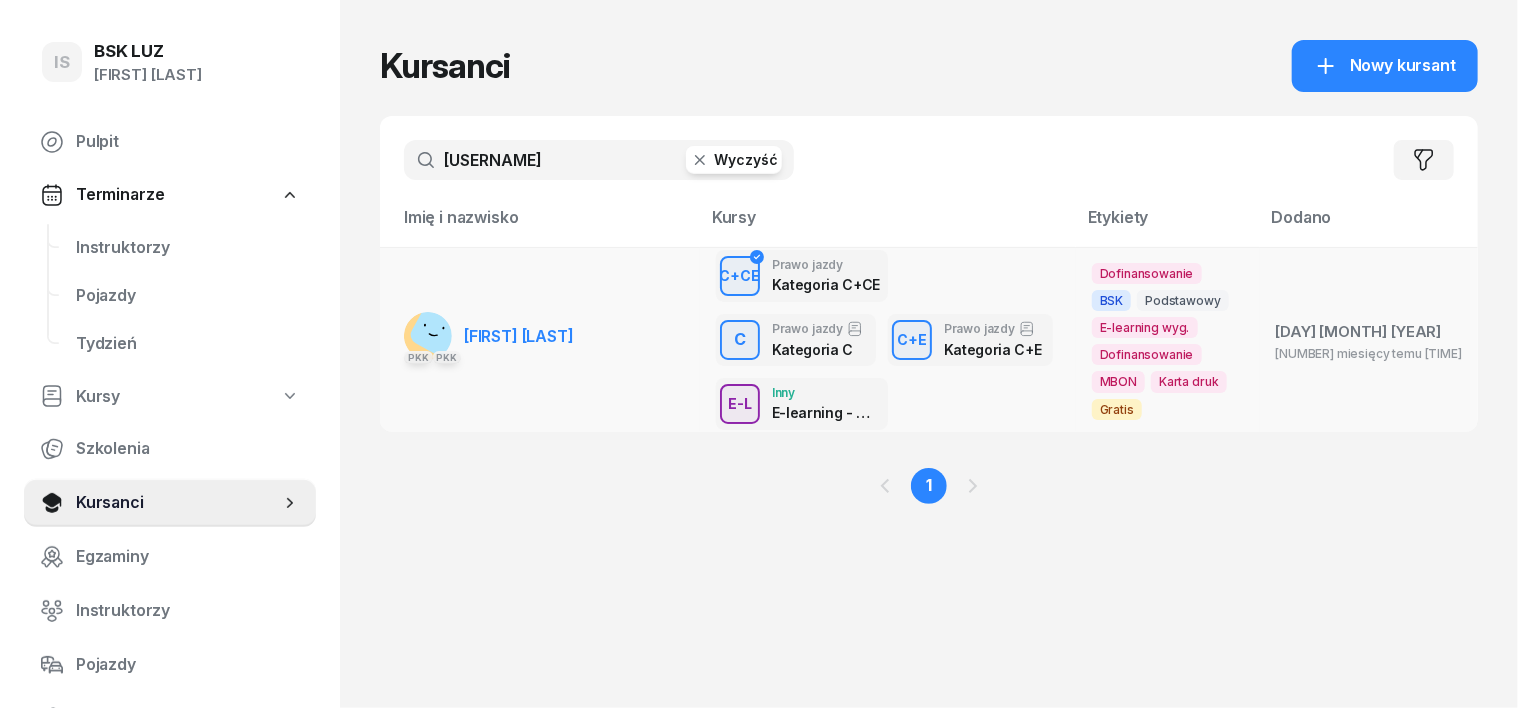 type on "[USERNAME]" 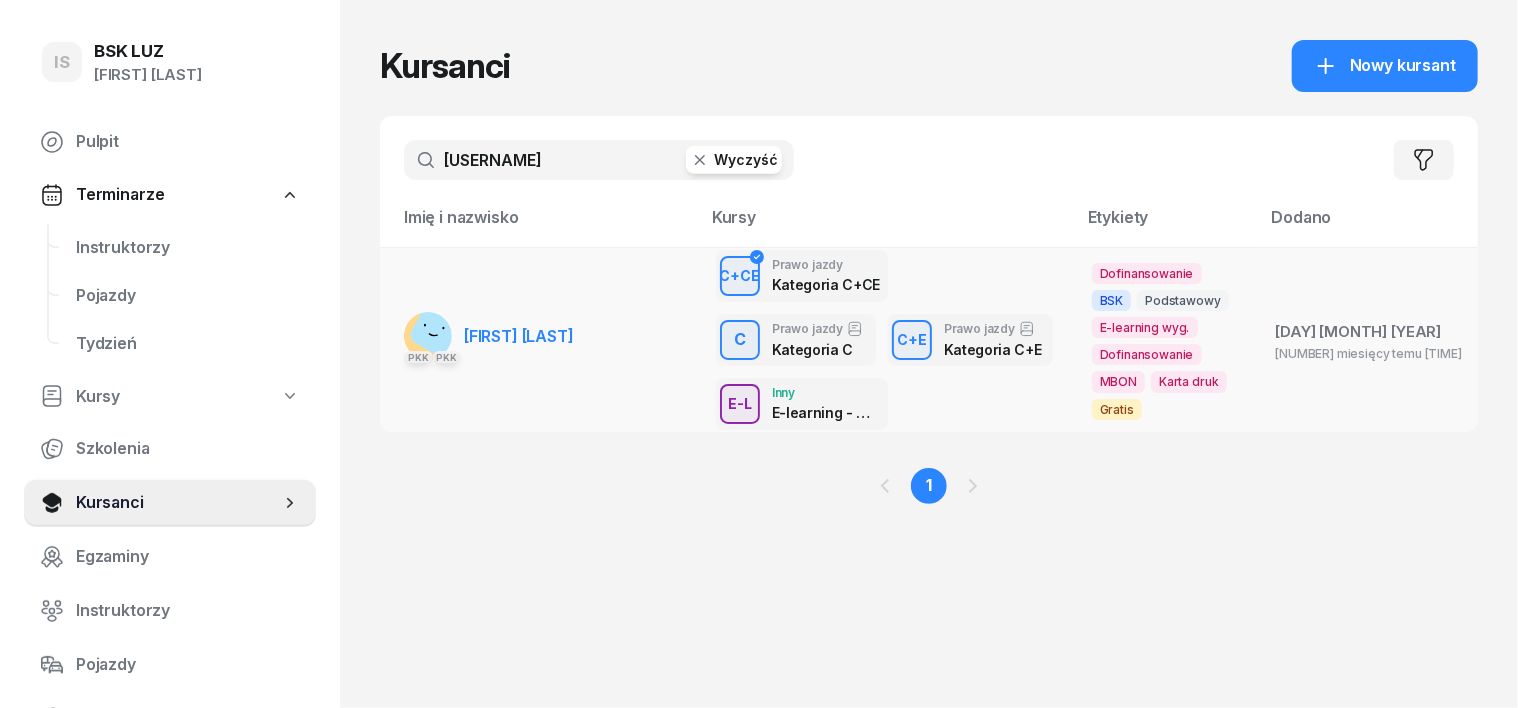 click 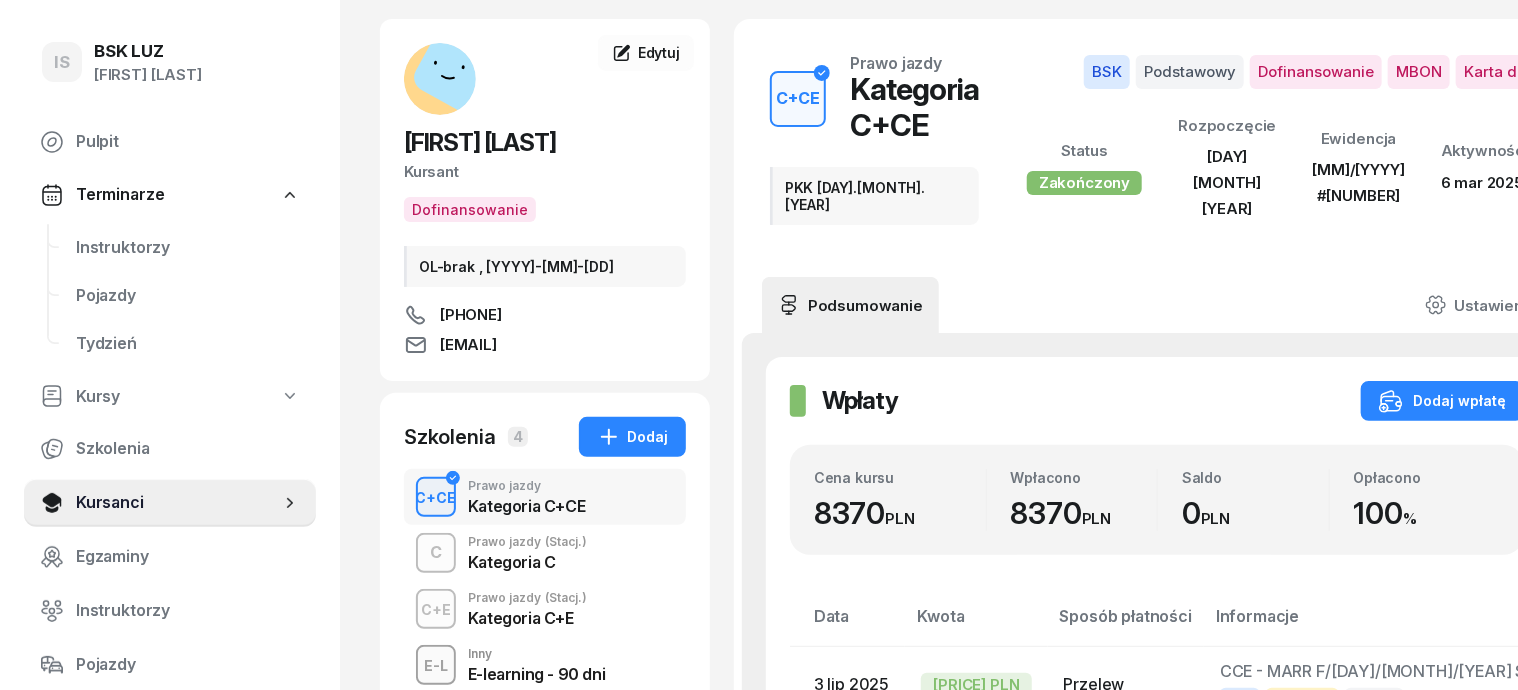 scroll, scrollTop: 0, scrollLeft: 0, axis: both 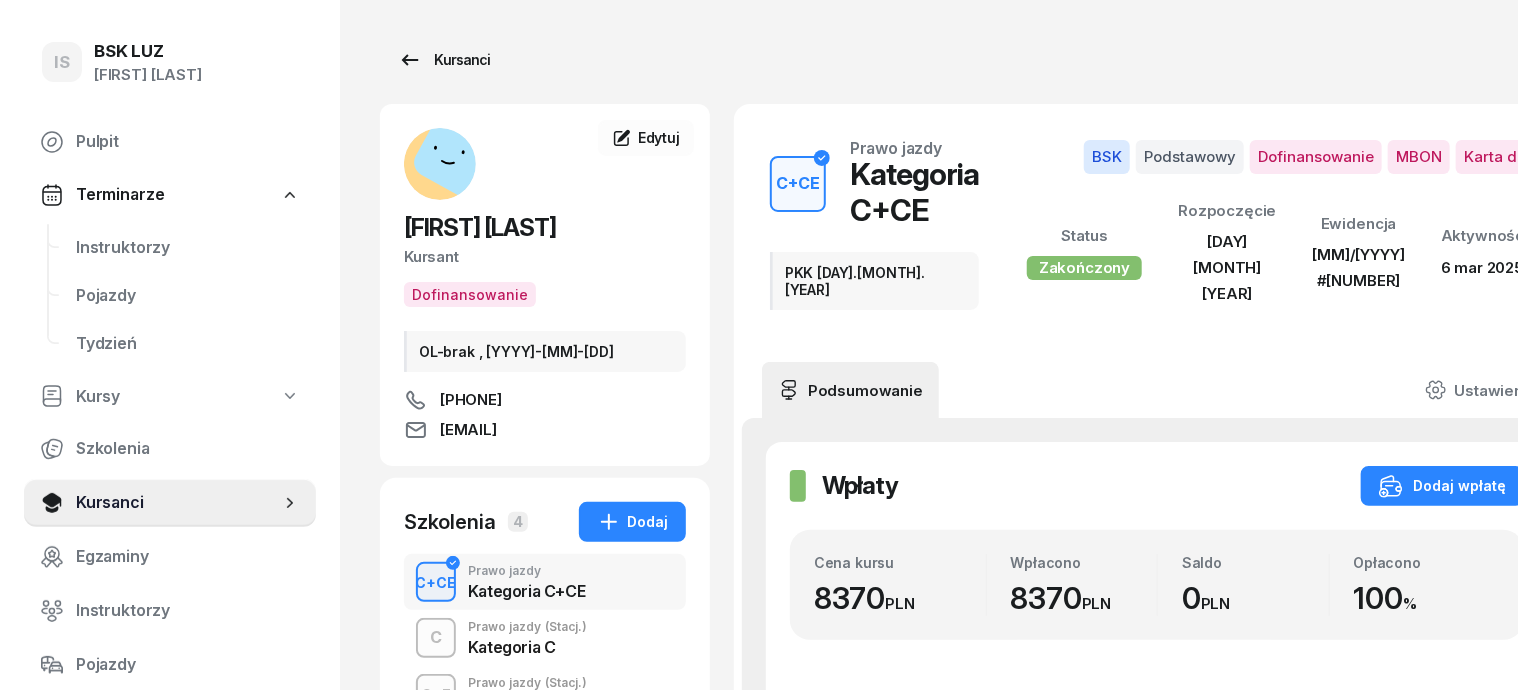 click on "Kursanci" at bounding box center (444, 60) 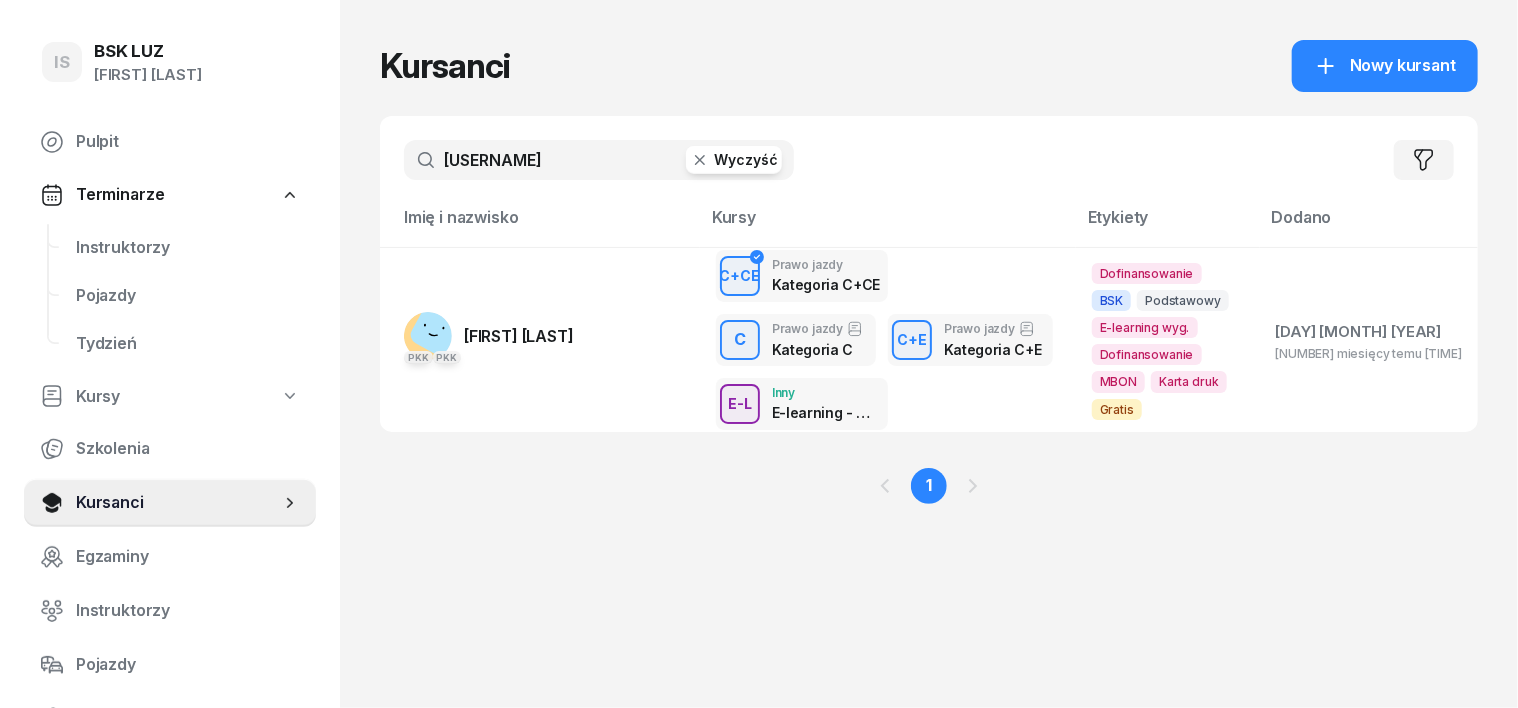 click 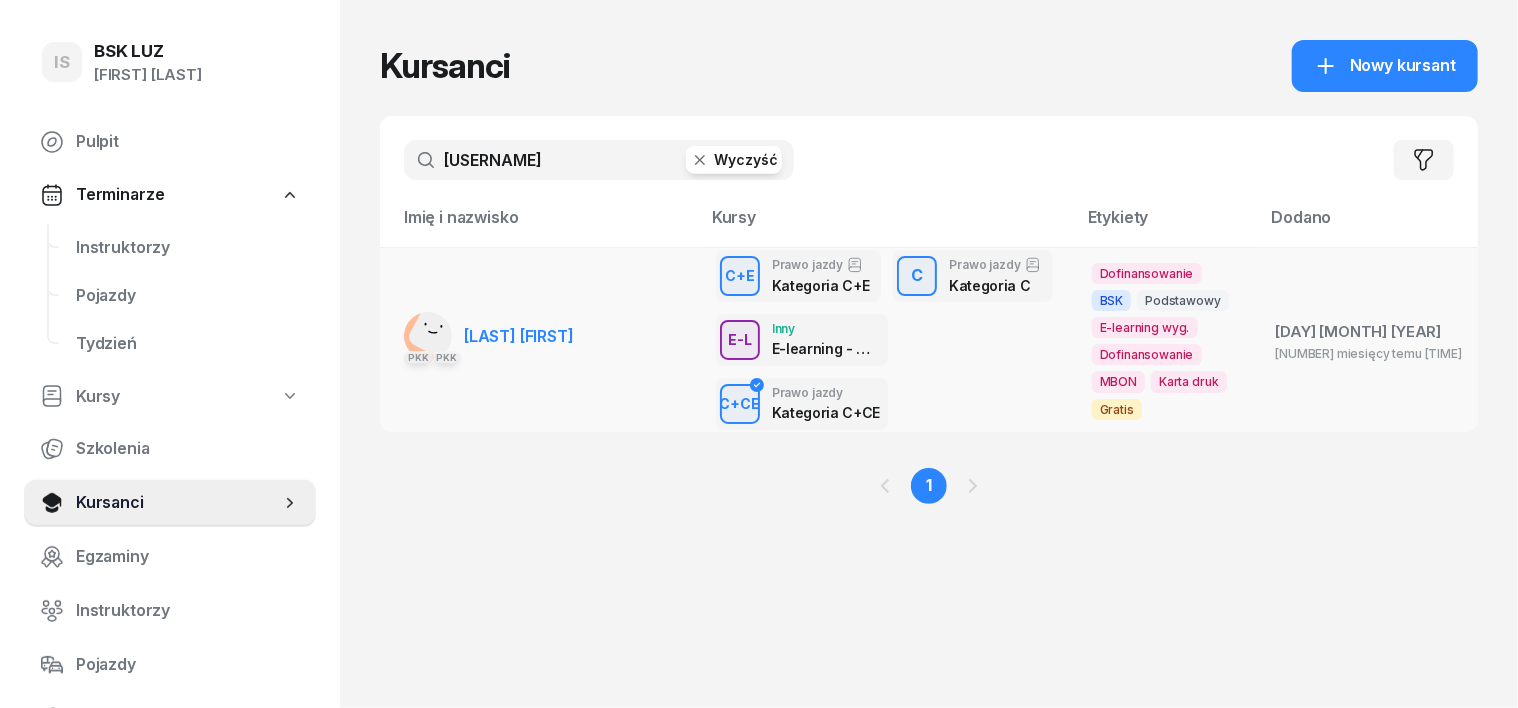 type on "[USERNAME]" 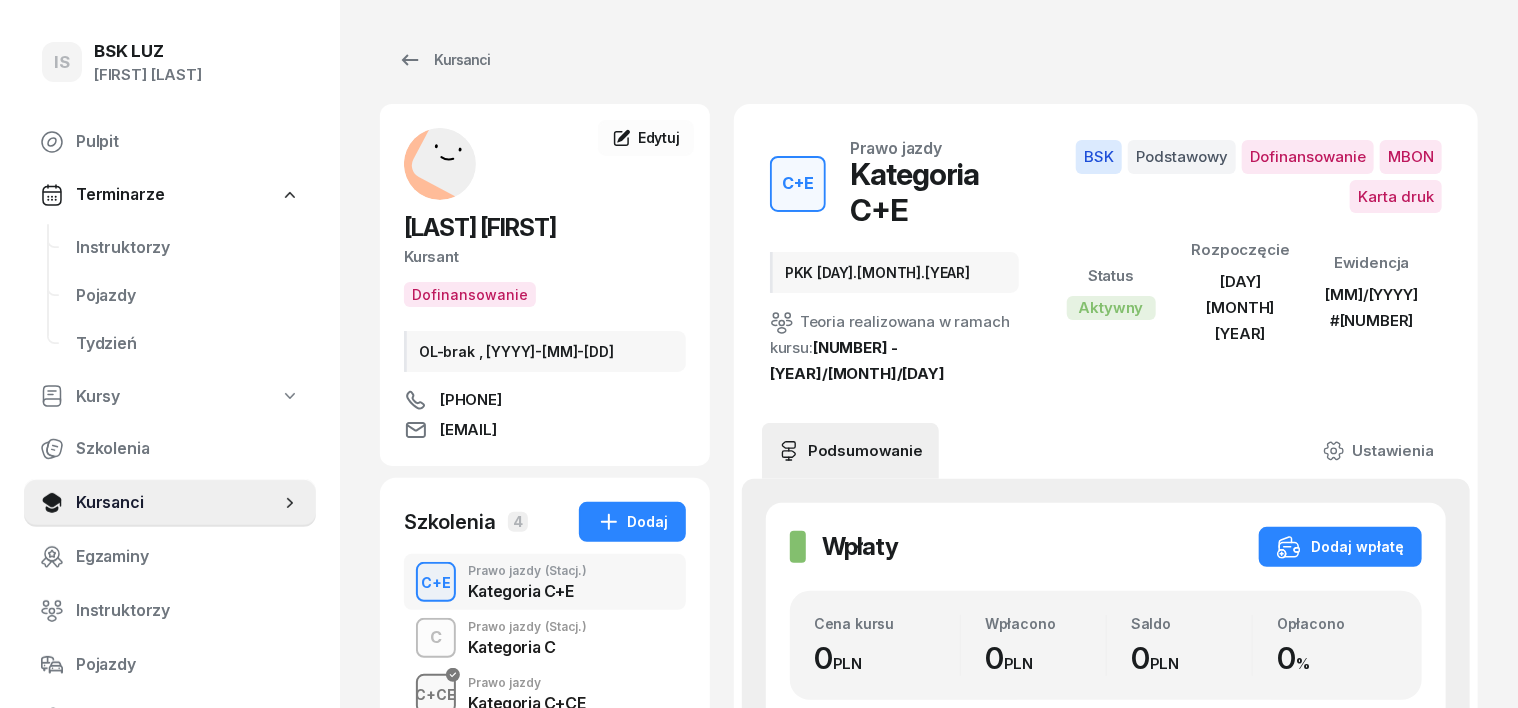 click on "C+CE" at bounding box center (436, 694) 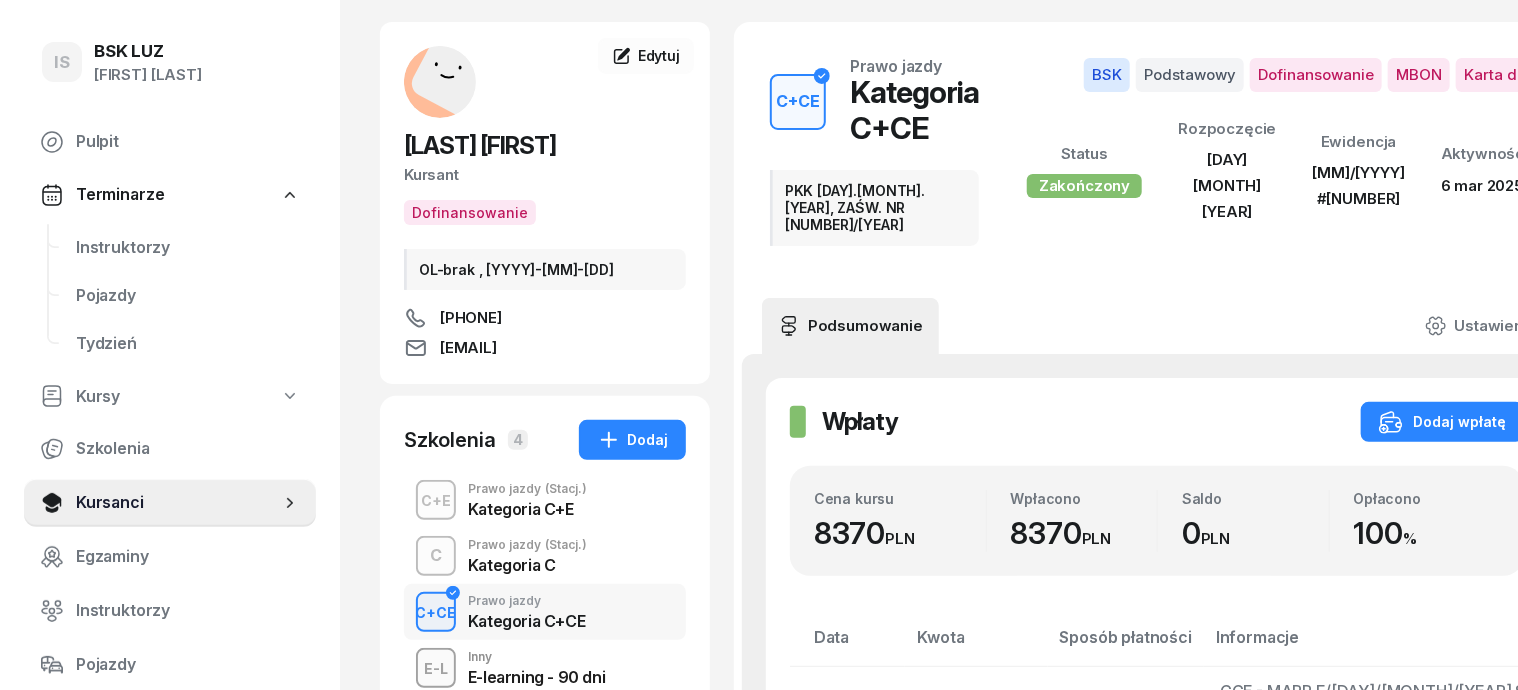 scroll, scrollTop: 0, scrollLeft: 0, axis: both 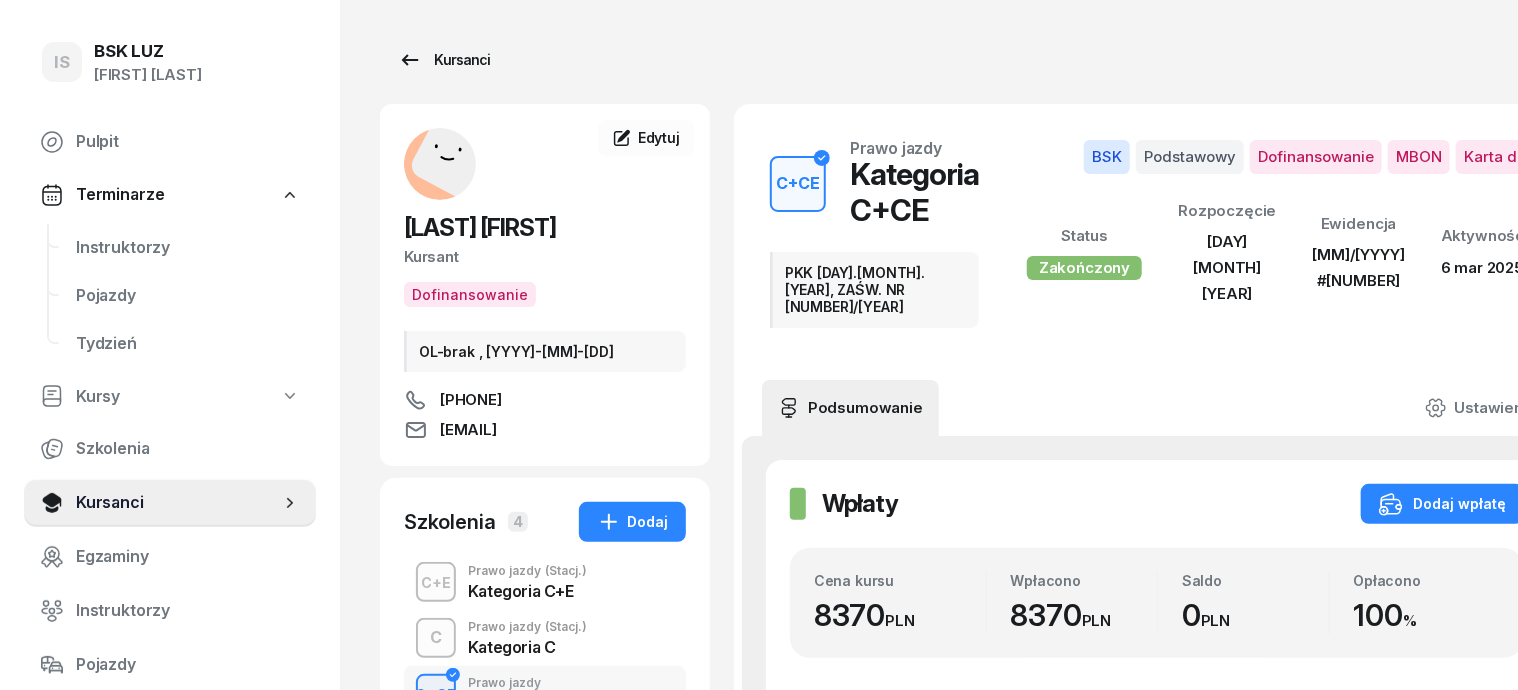 click on "Kursanci" at bounding box center (444, 60) 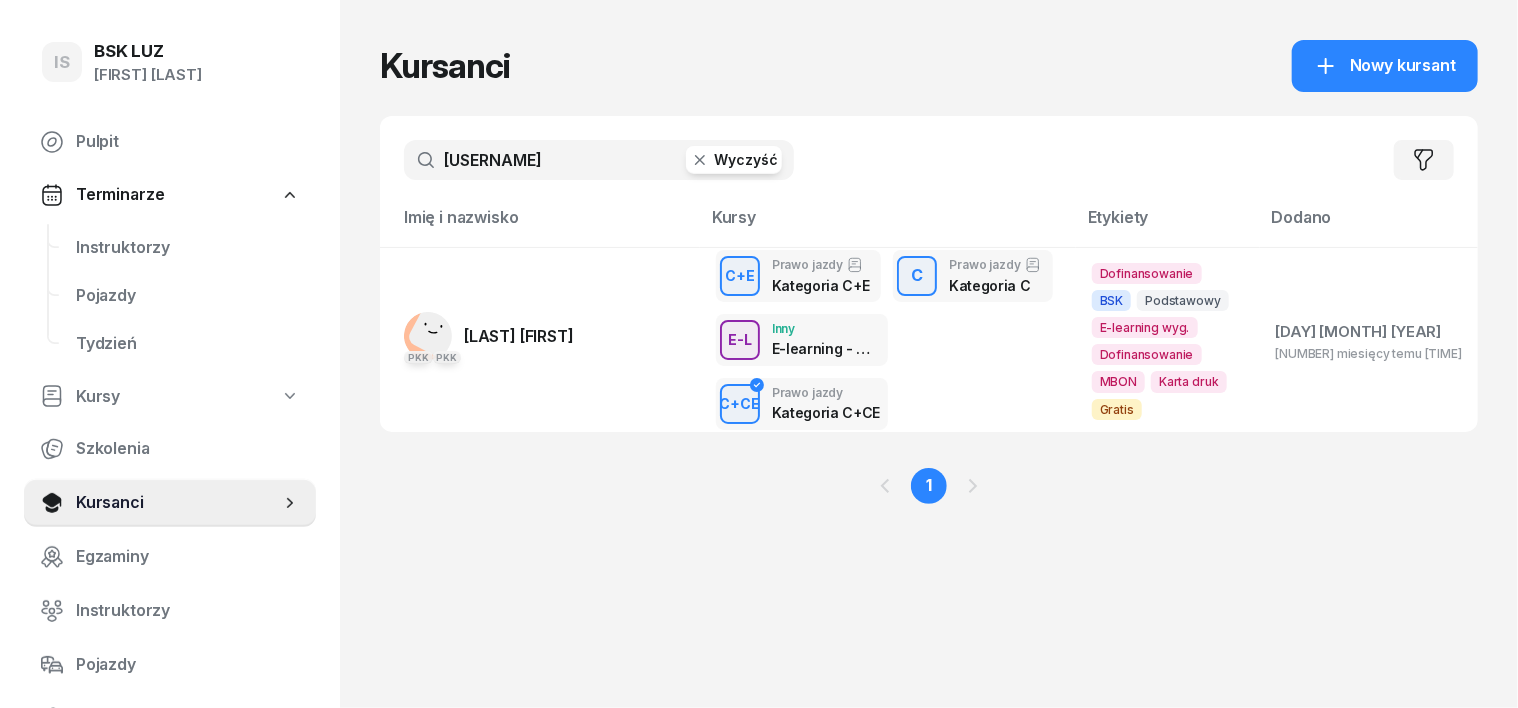 click 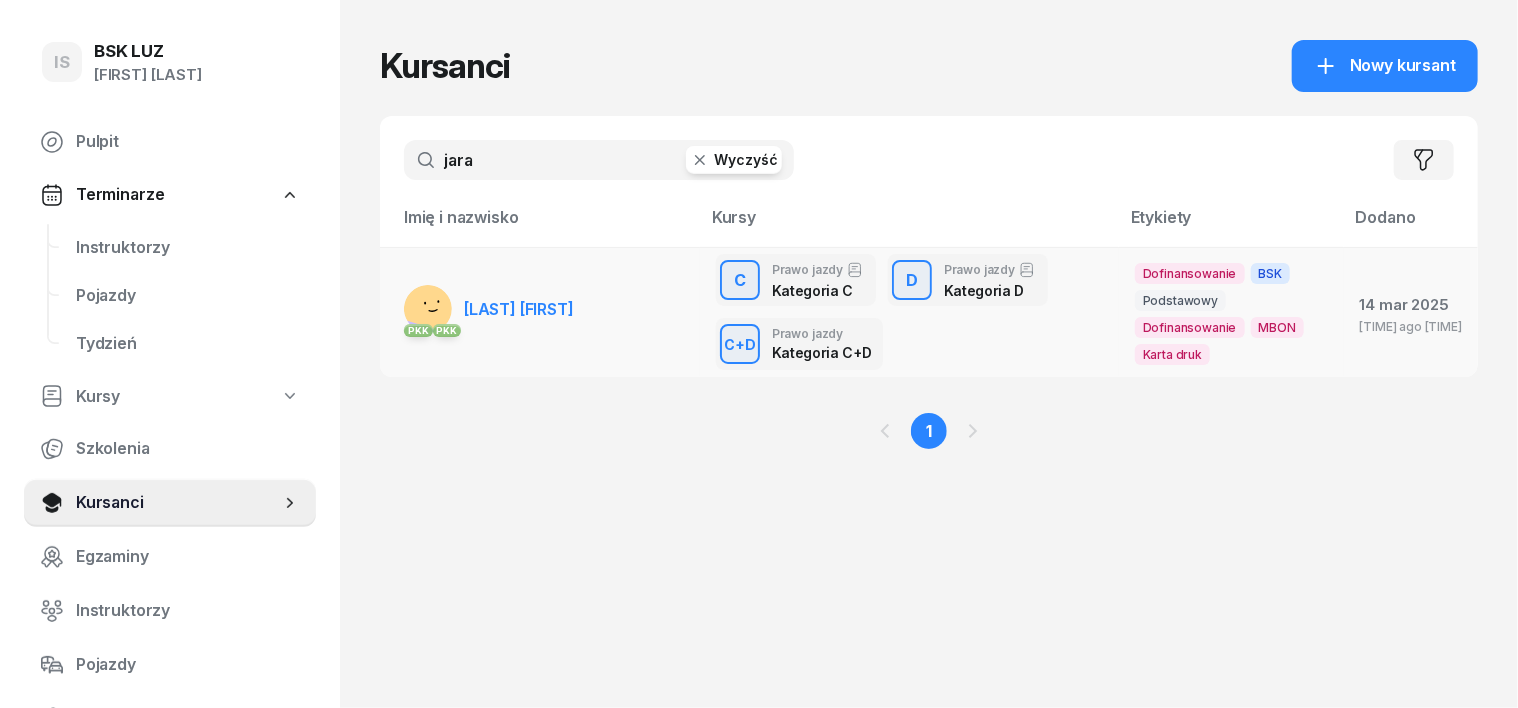 type on "jara" 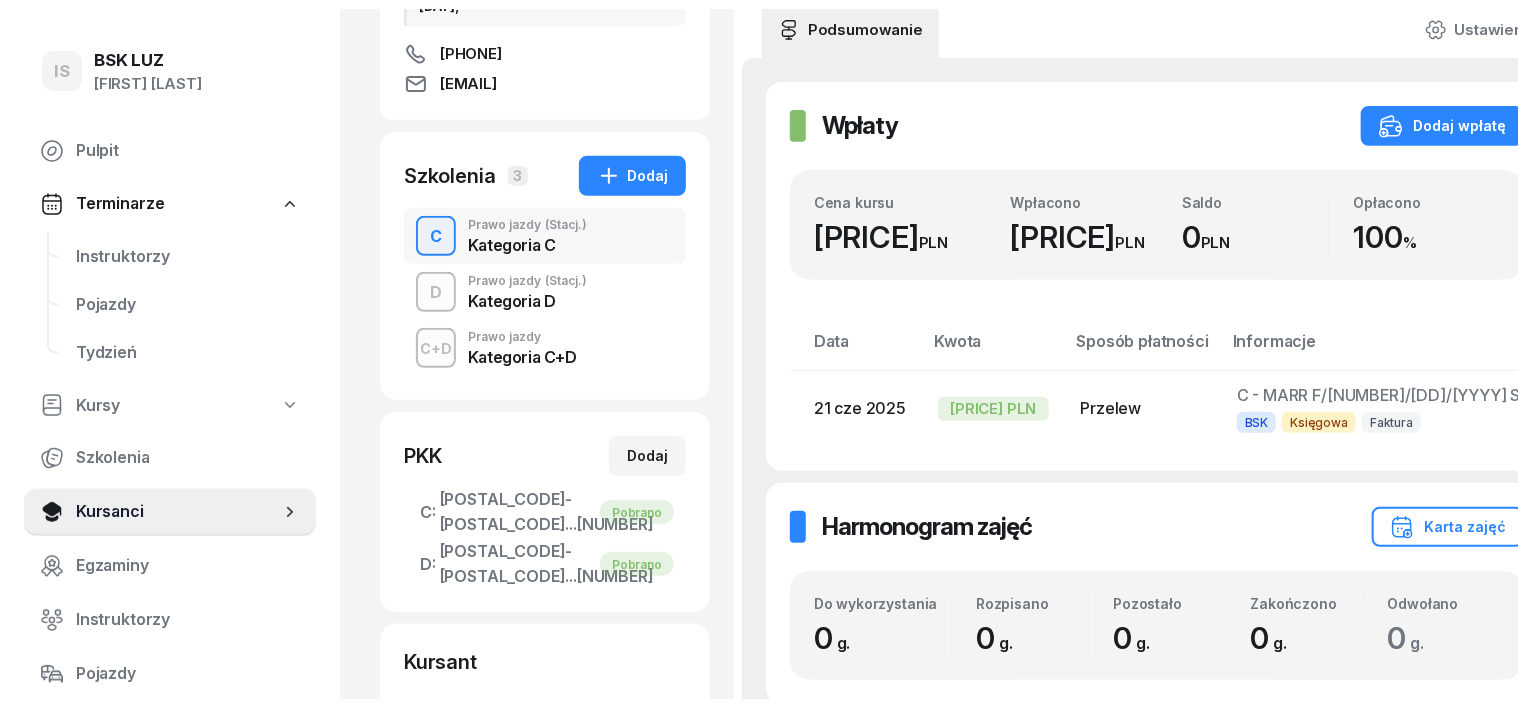 scroll, scrollTop: 375, scrollLeft: 0, axis: vertical 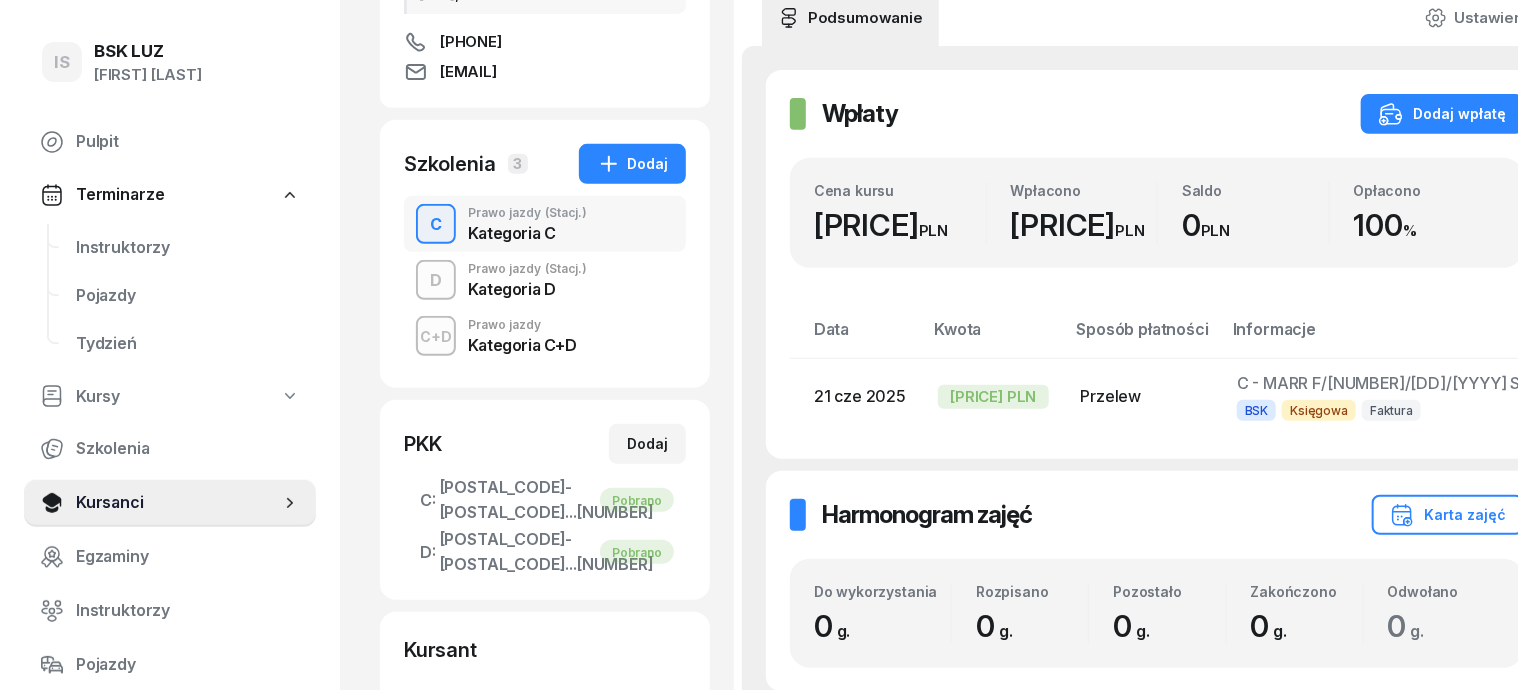 click on "Edytuj" at bounding box center [1588, 396] 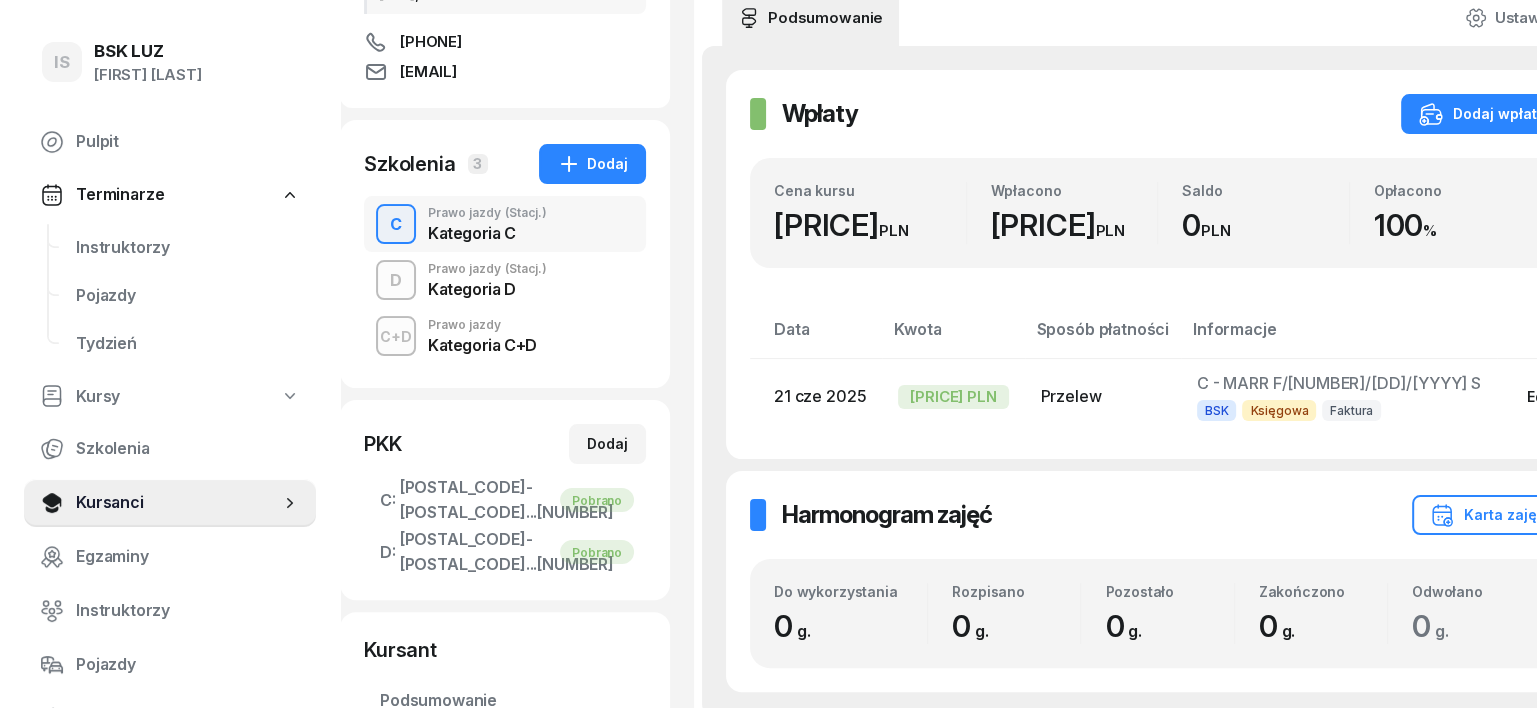 select on "transfer" 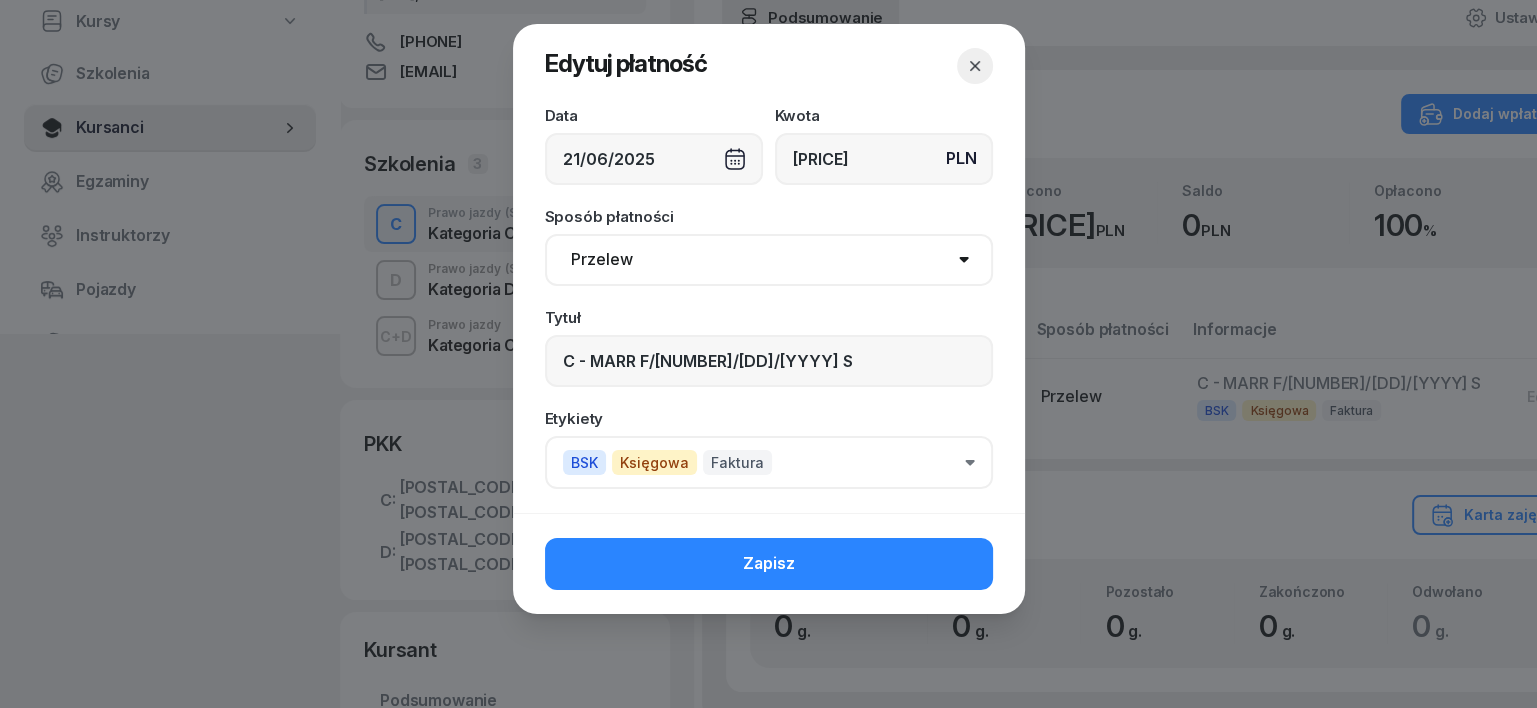 click on "[PRICE]" 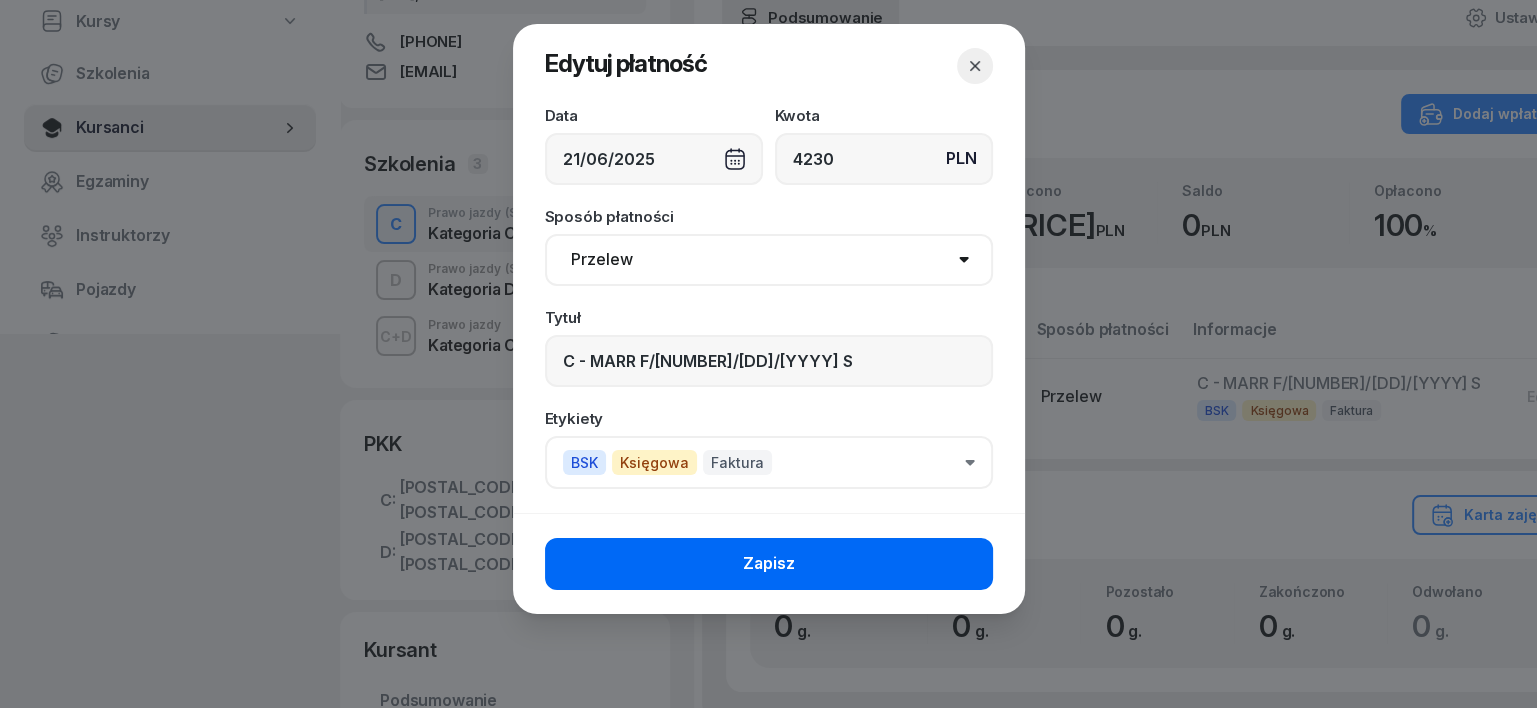 type on "4230" 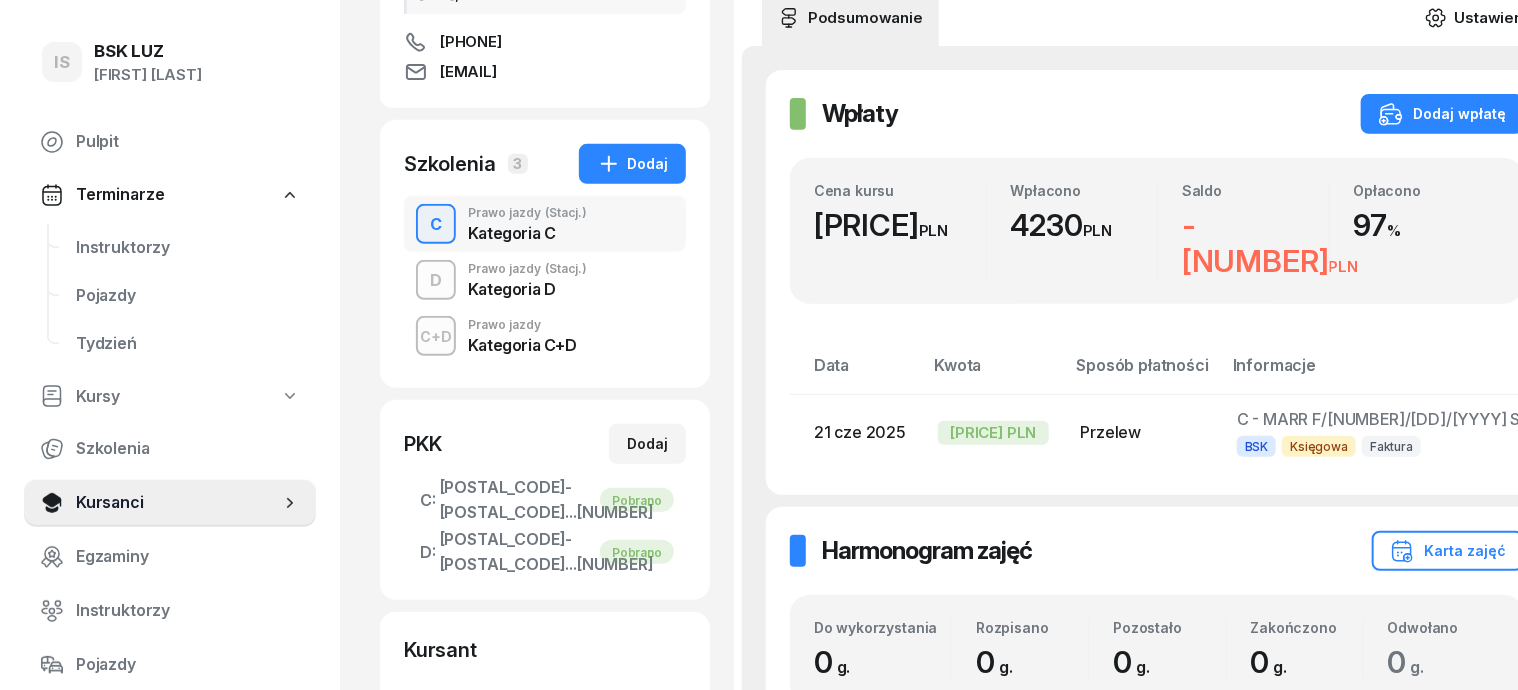 click 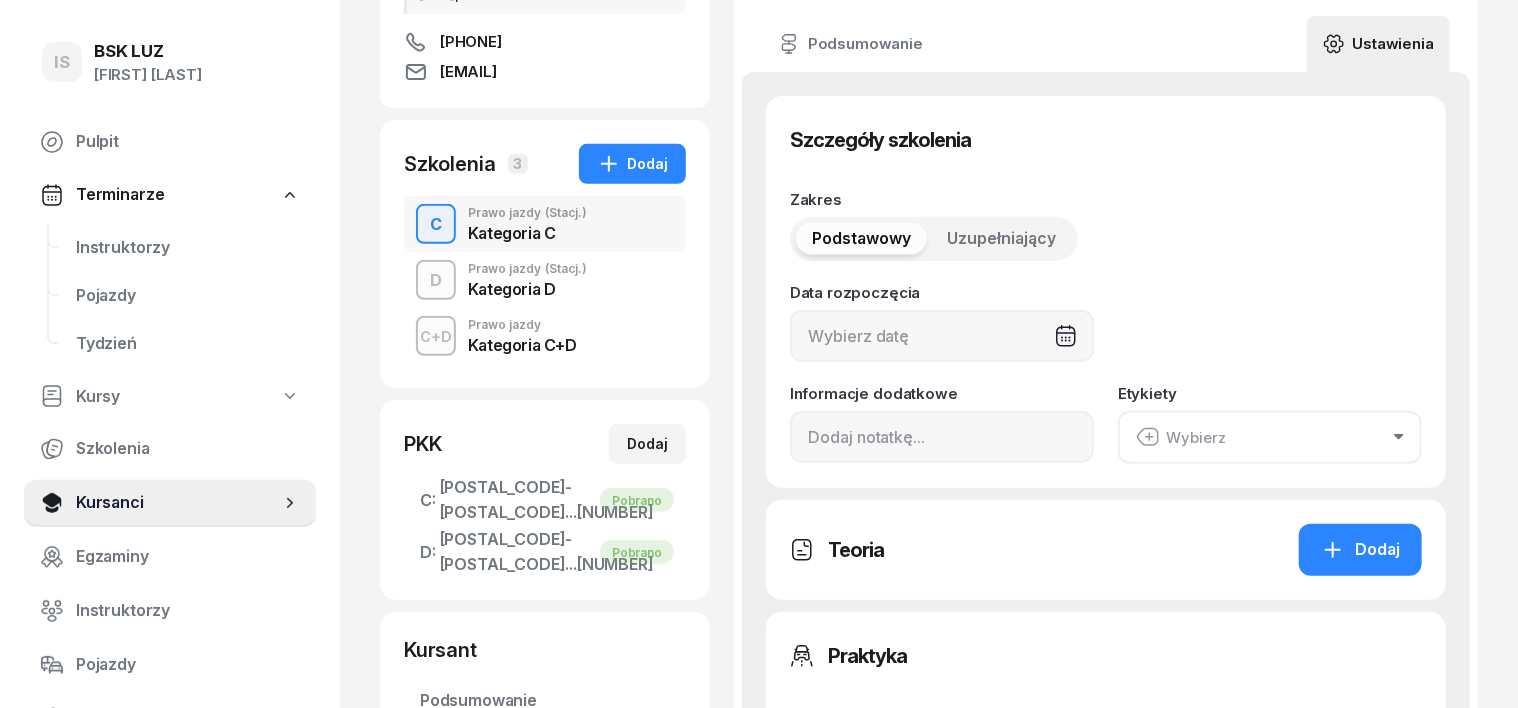 type on "[DD]/[MM]/[YYYY]" 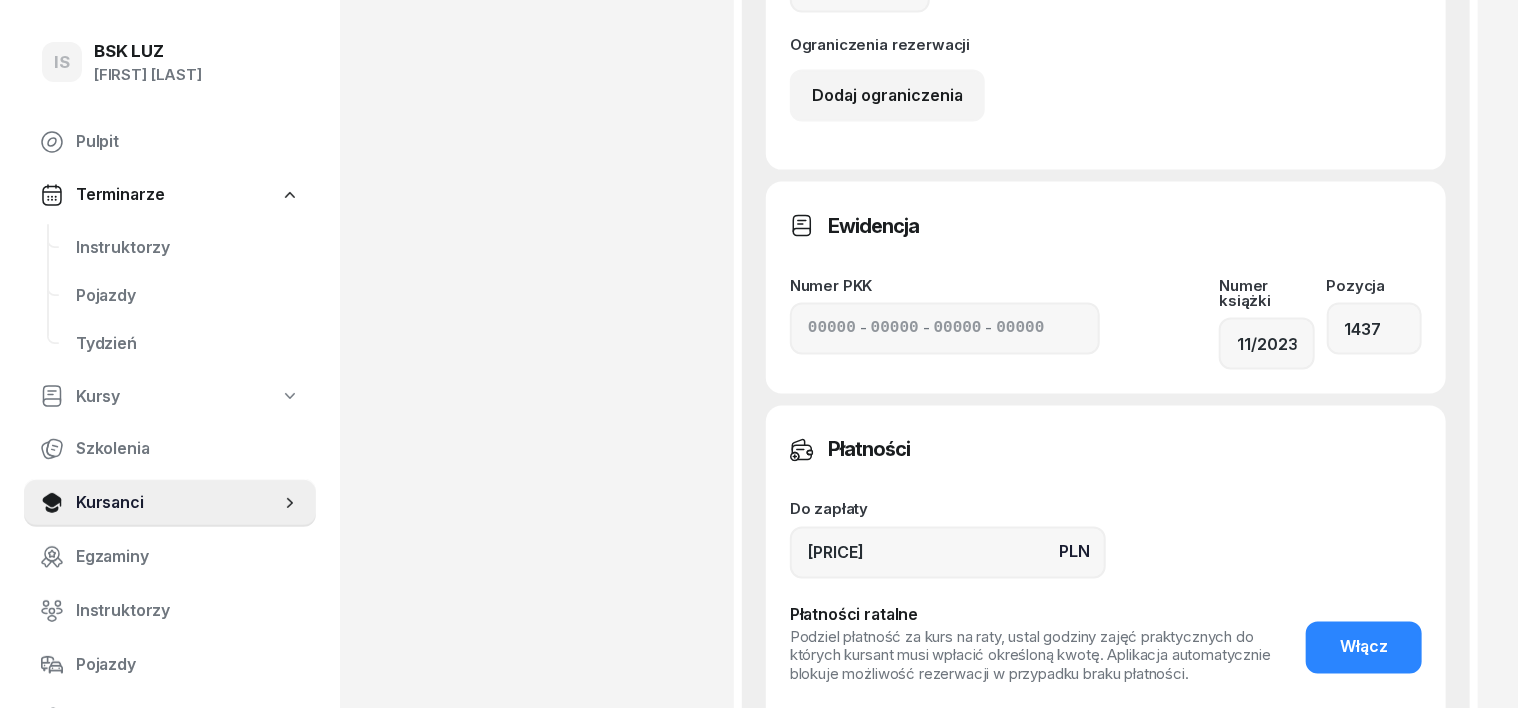 scroll, scrollTop: 1500, scrollLeft: 0, axis: vertical 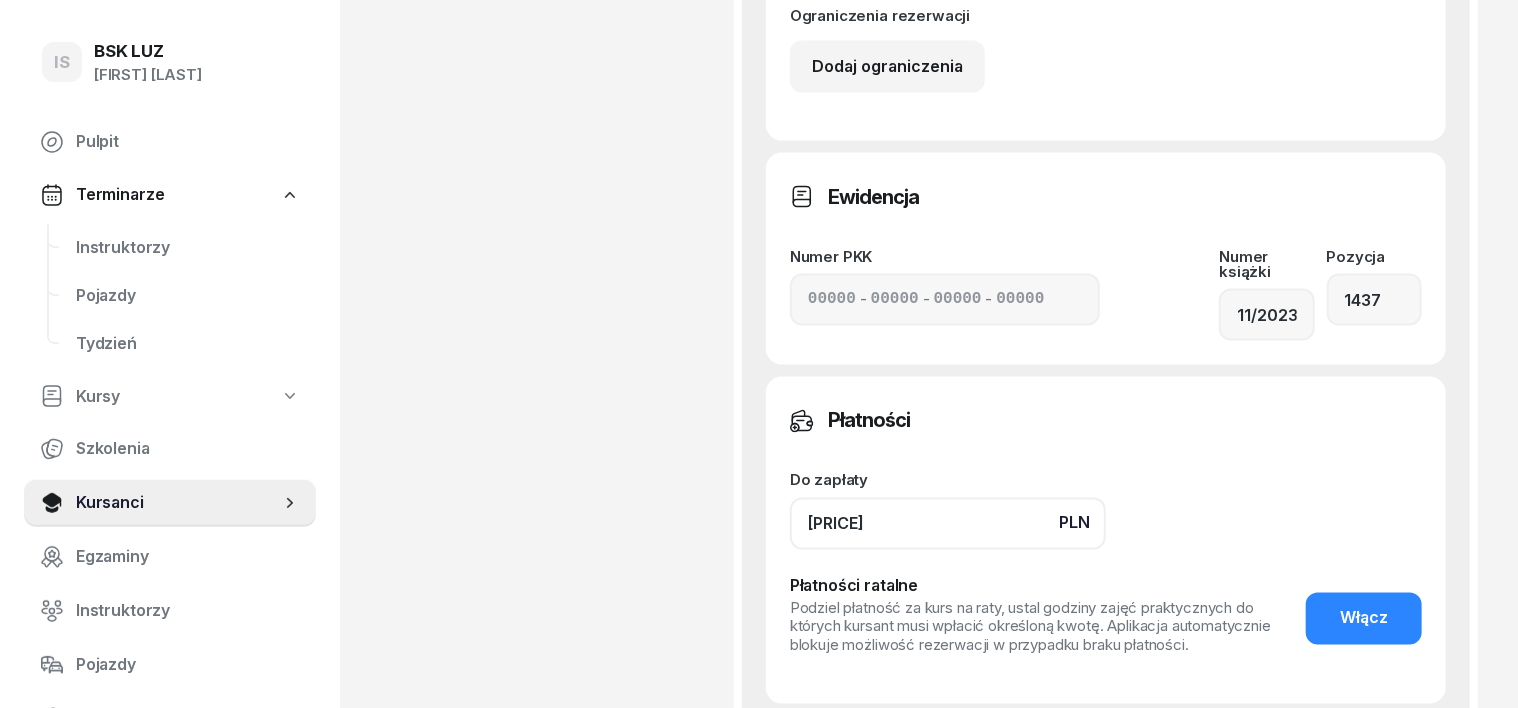 click on "[PRICE]" 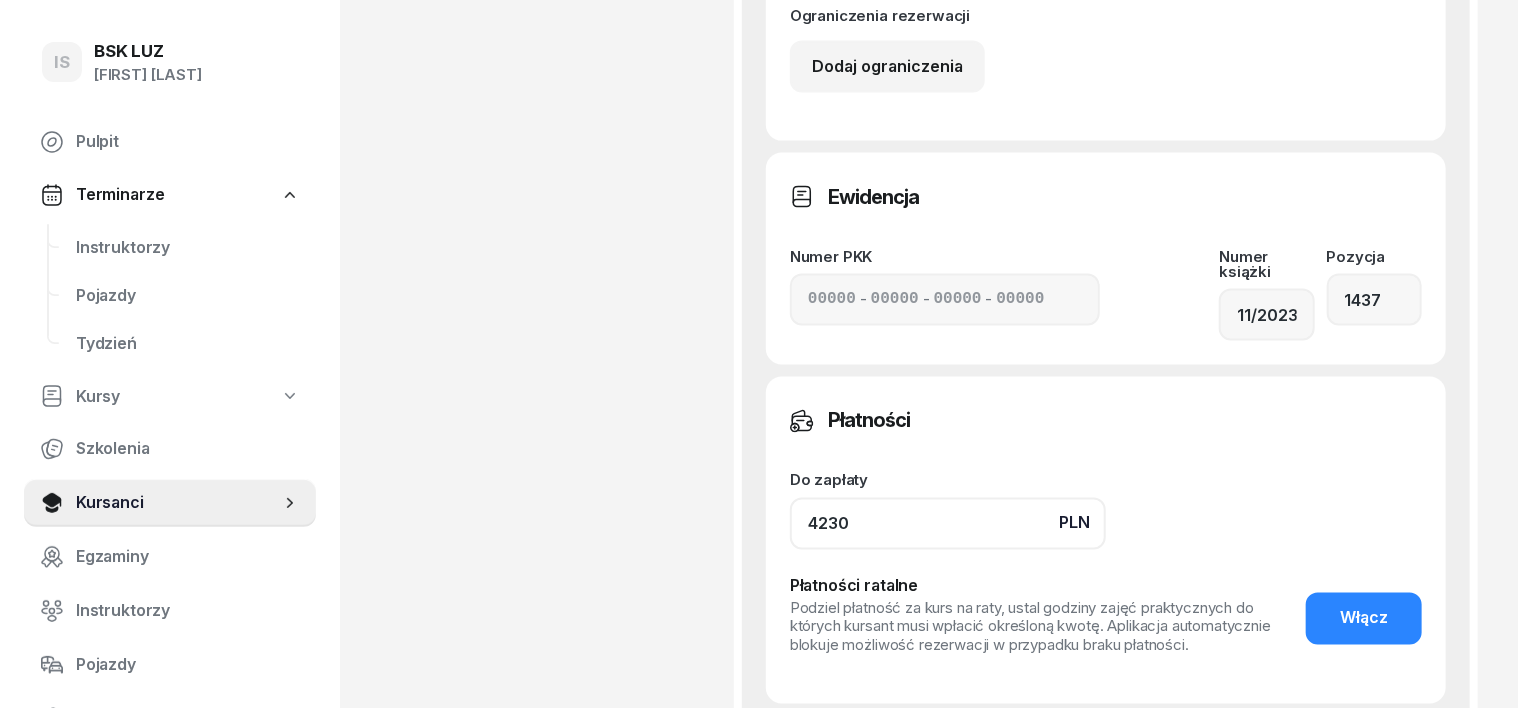 type on "4230" 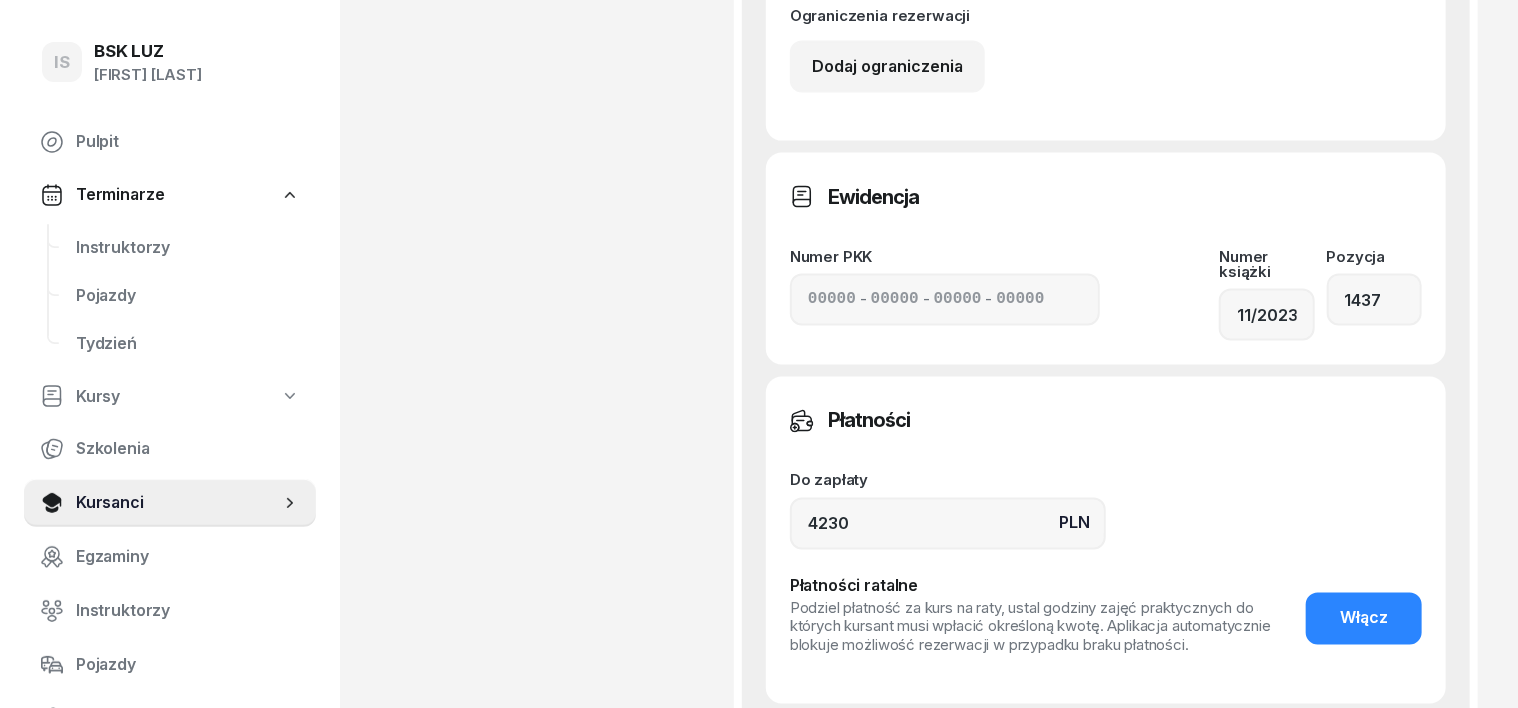 click on "Zapisz zmiany" at bounding box center (1340, 754) 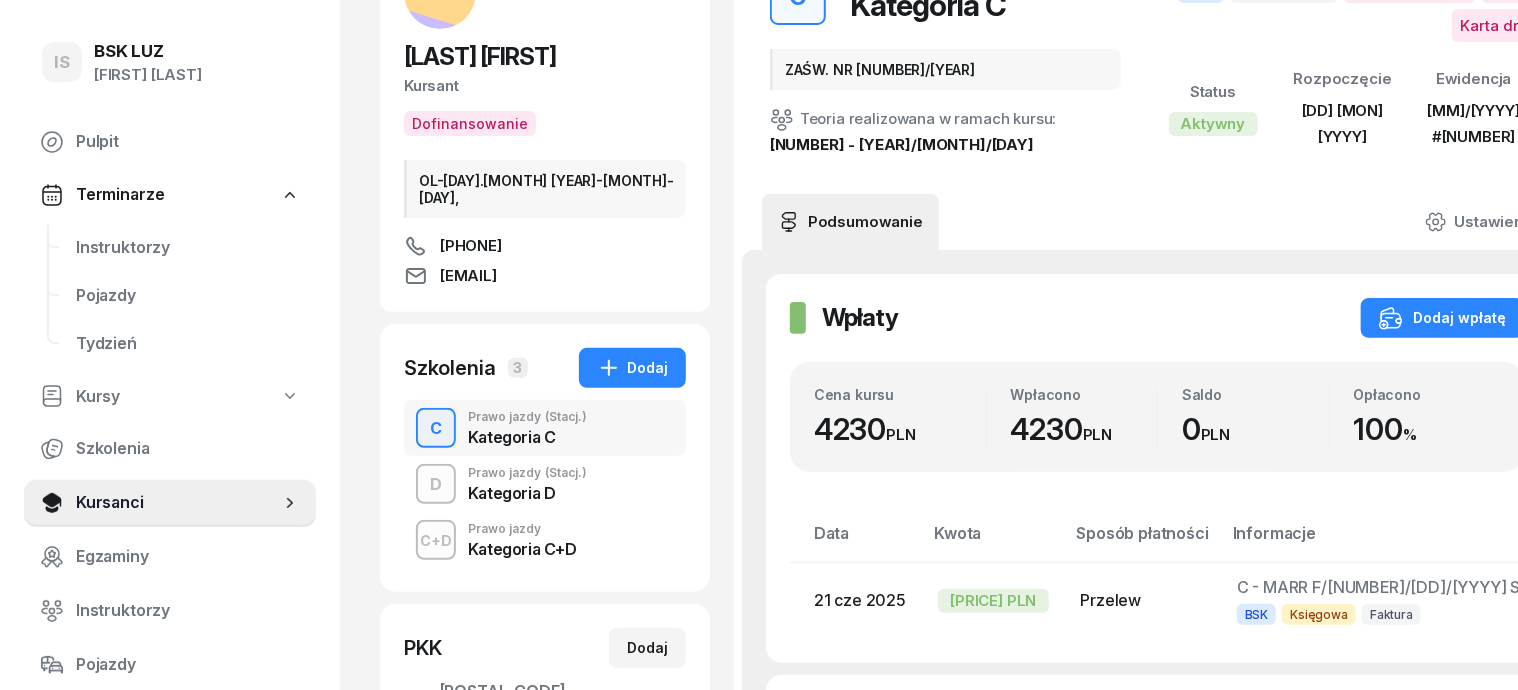 scroll, scrollTop: 208, scrollLeft: 0, axis: vertical 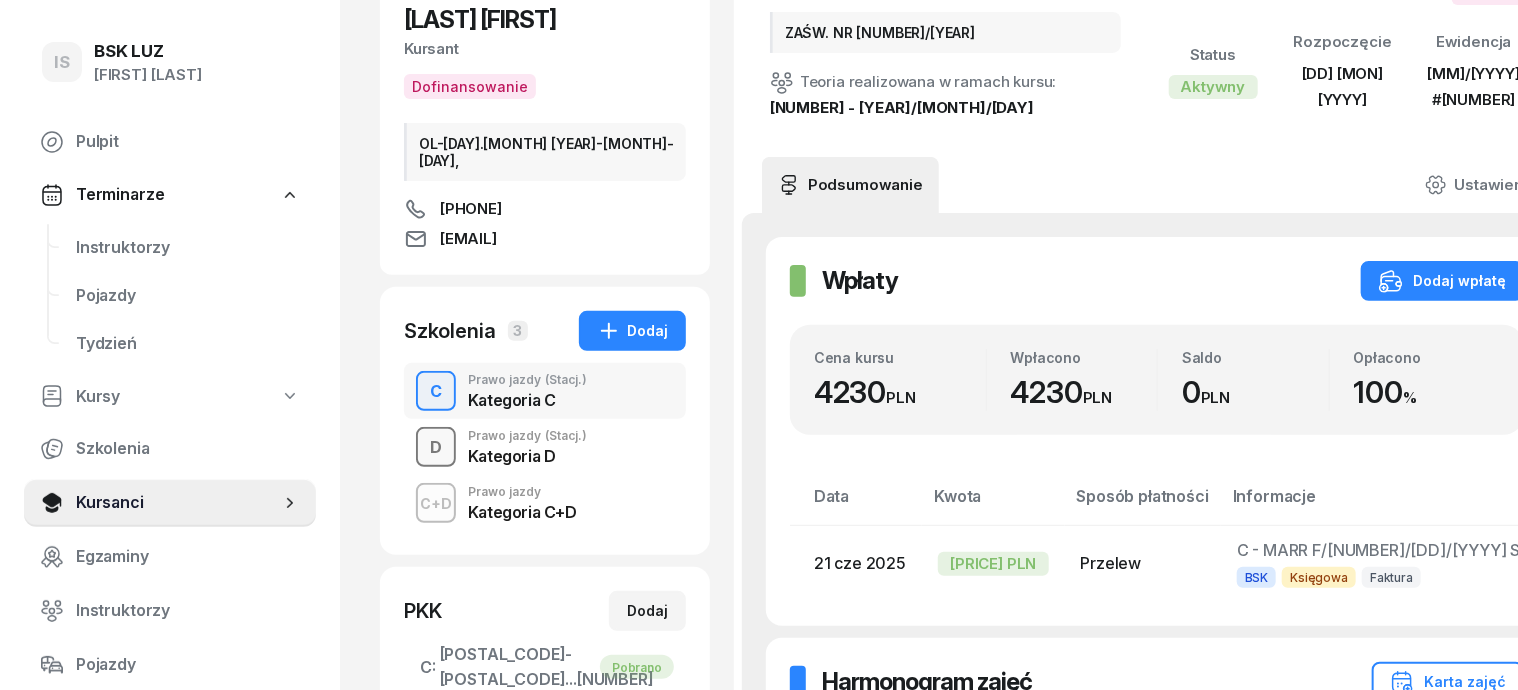 click on "D" at bounding box center (436, 448) 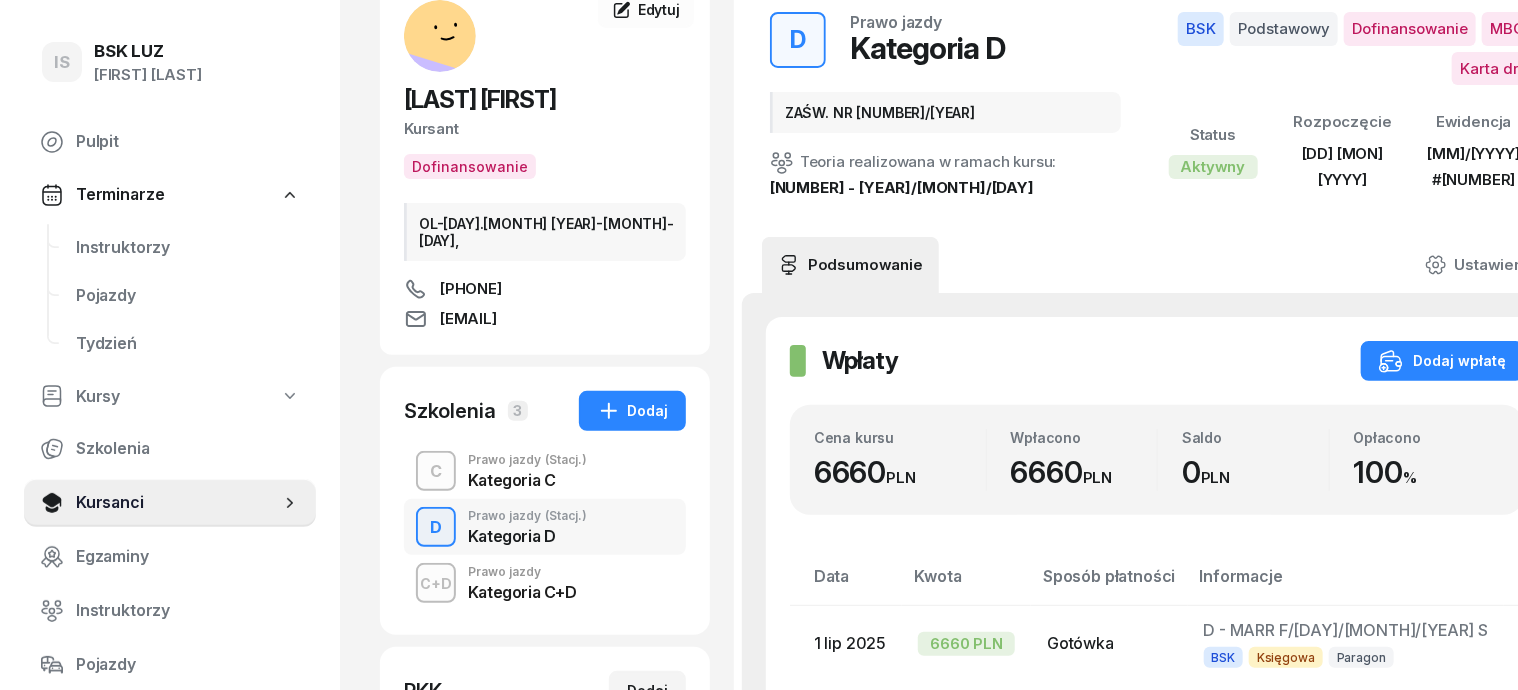 scroll, scrollTop: 0, scrollLeft: 0, axis: both 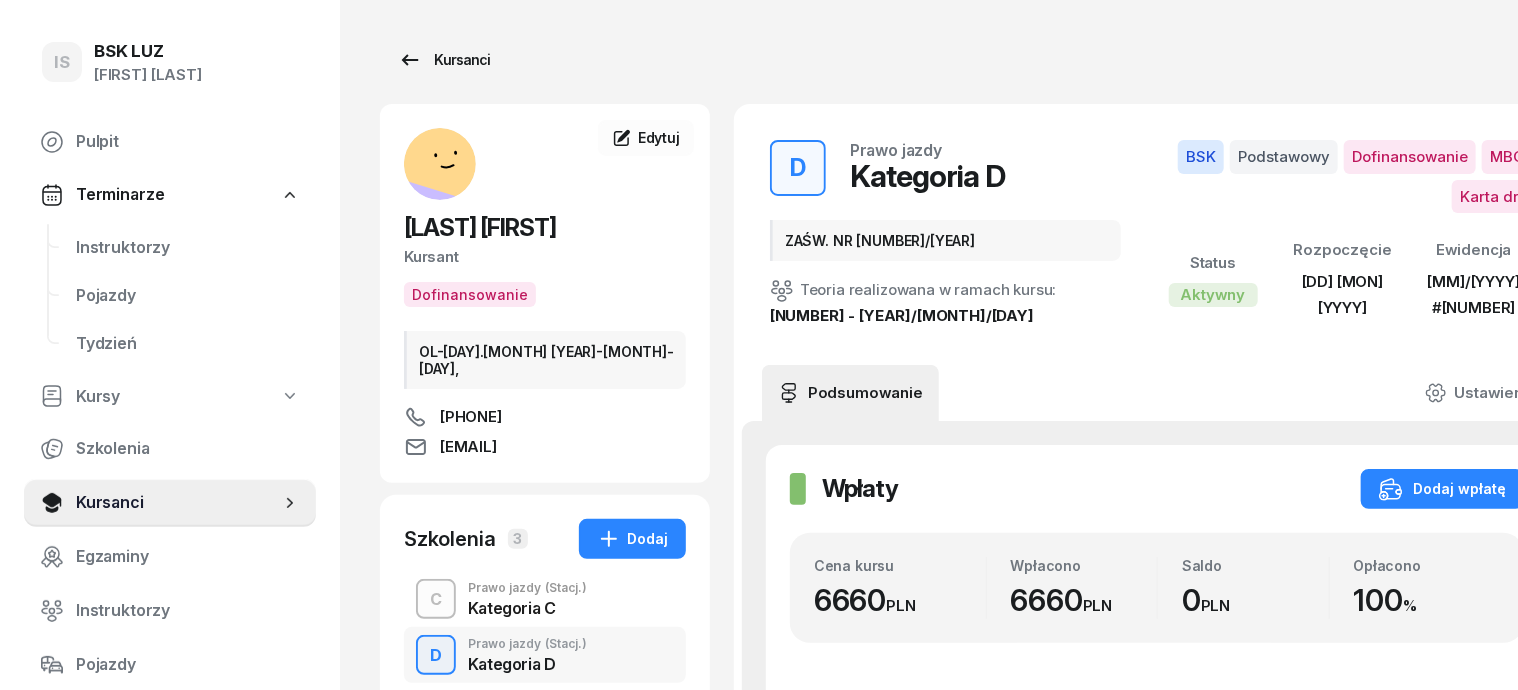 click on "Kursanci" at bounding box center (444, 60) 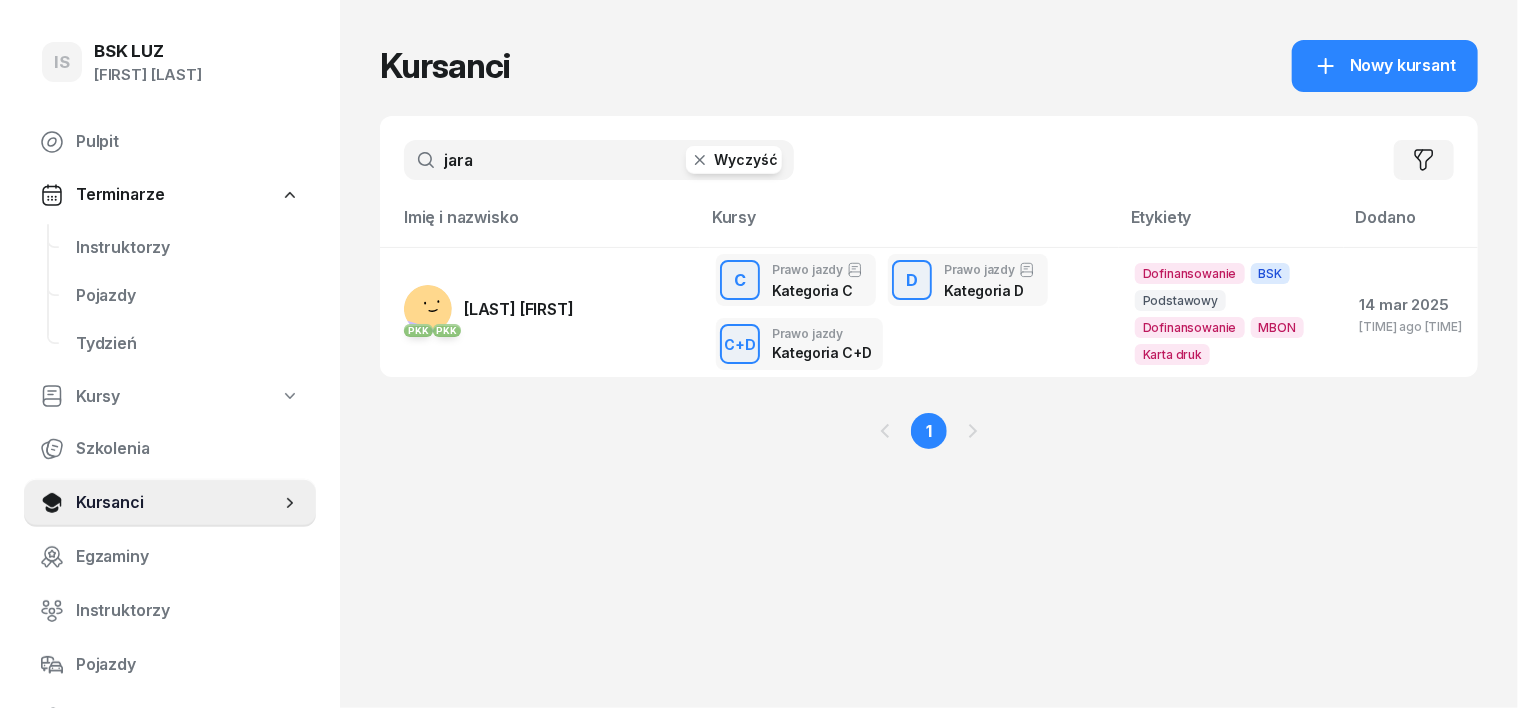 click 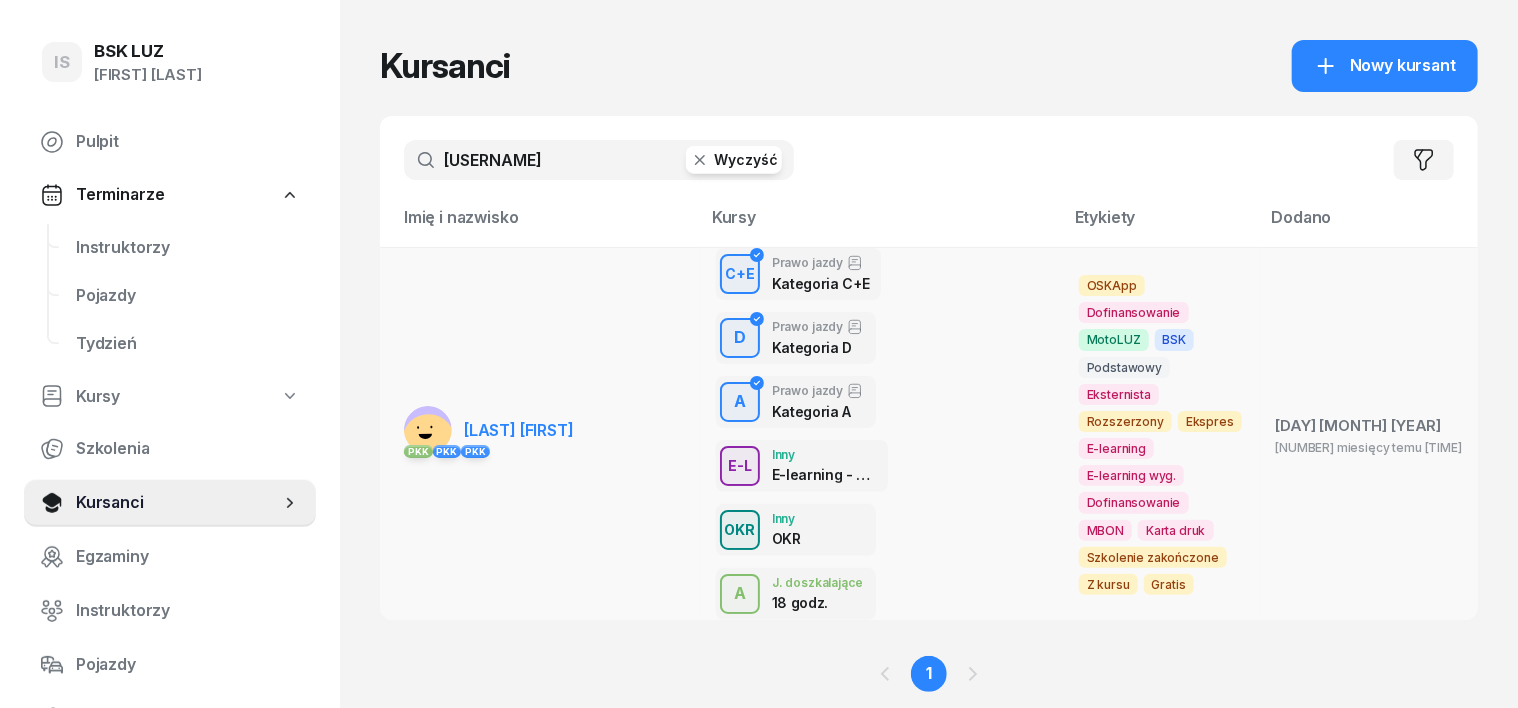 type on "[USERNAME]" 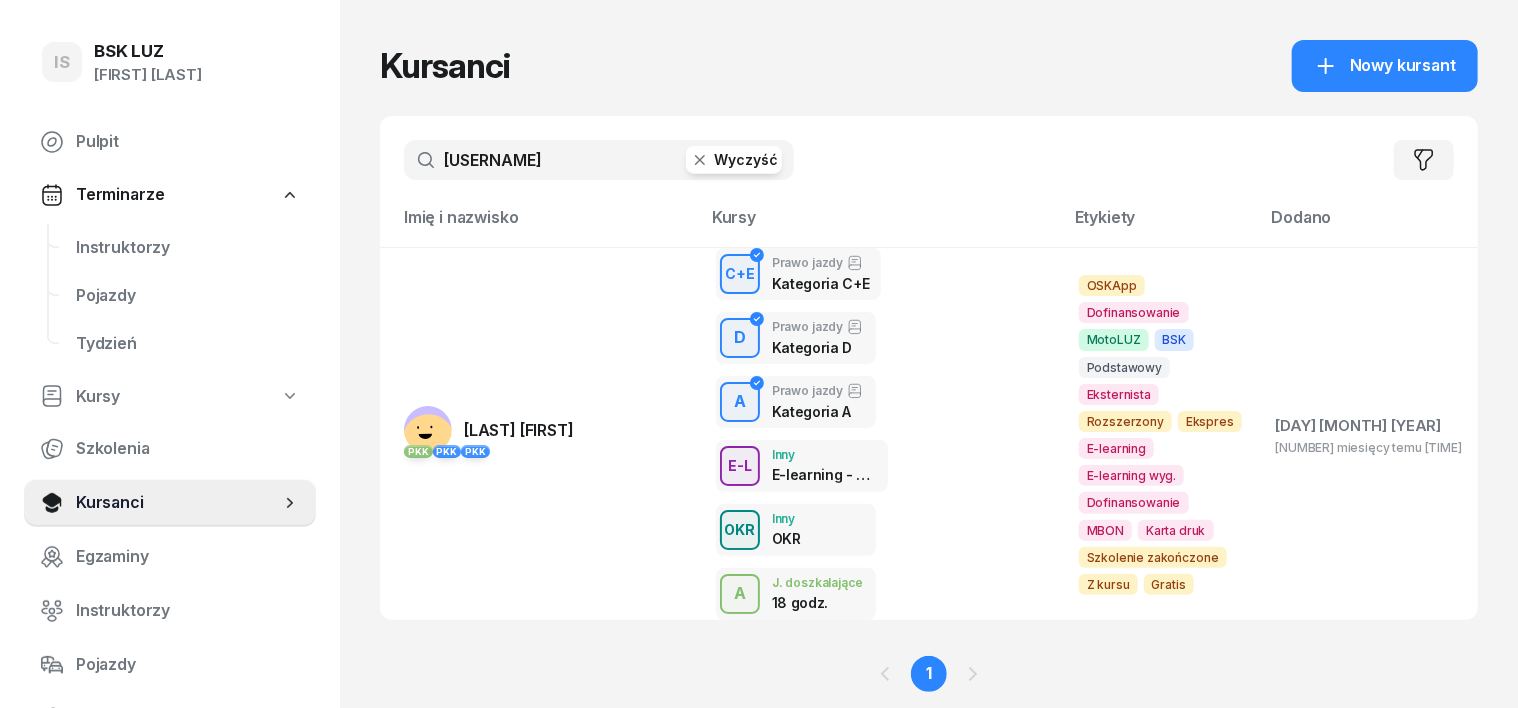 drag, startPoint x: 393, startPoint y: 403, endPoint x: 418, endPoint y: 396, distance: 25.96151 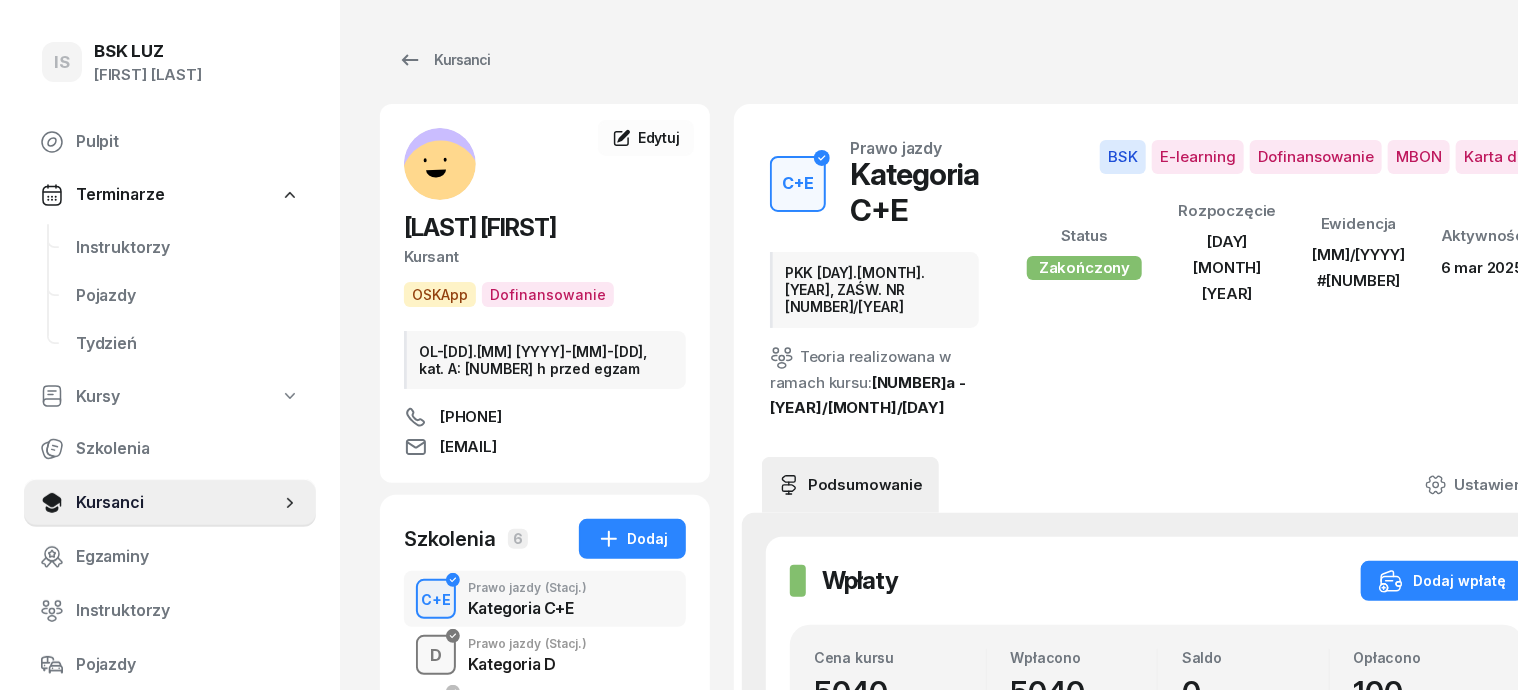 click on "D" at bounding box center (436, 656) 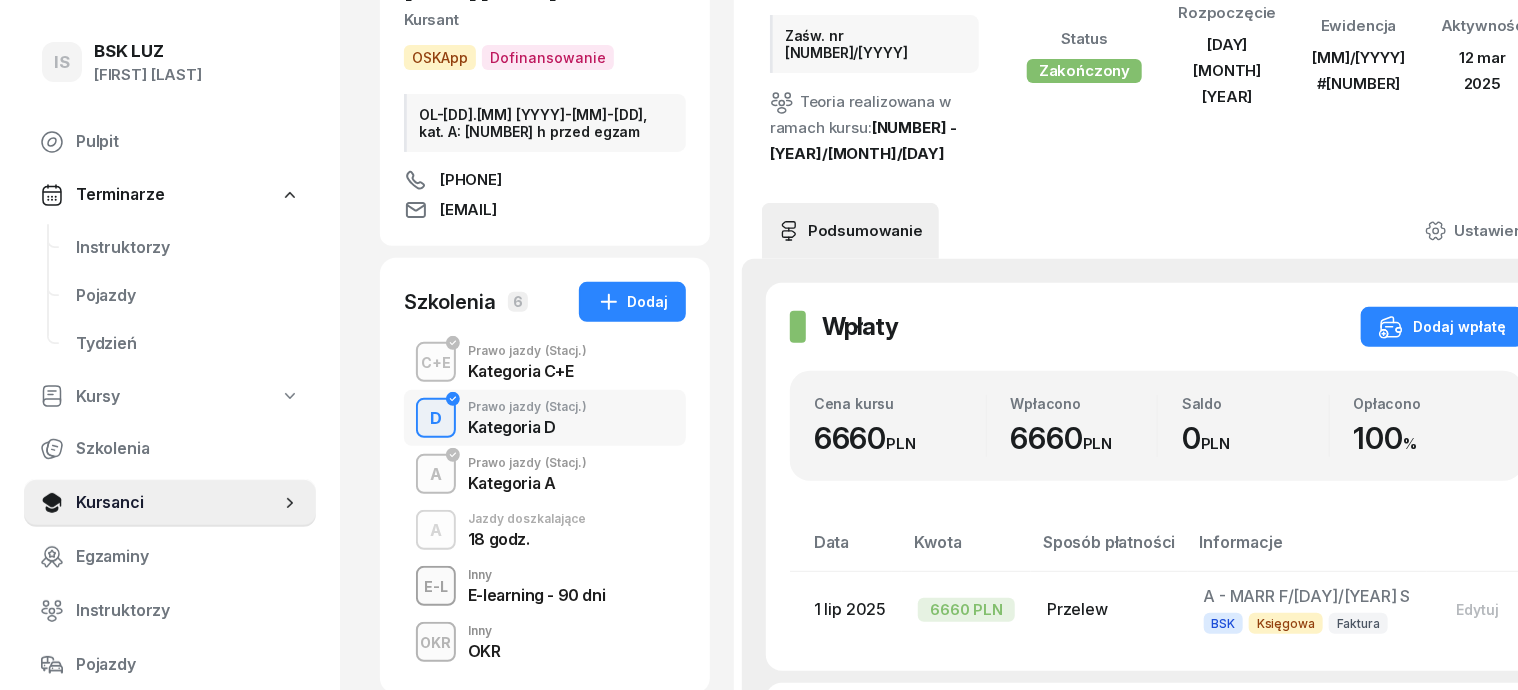 scroll, scrollTop: 250, scrollLeft: 0, axis: vertical 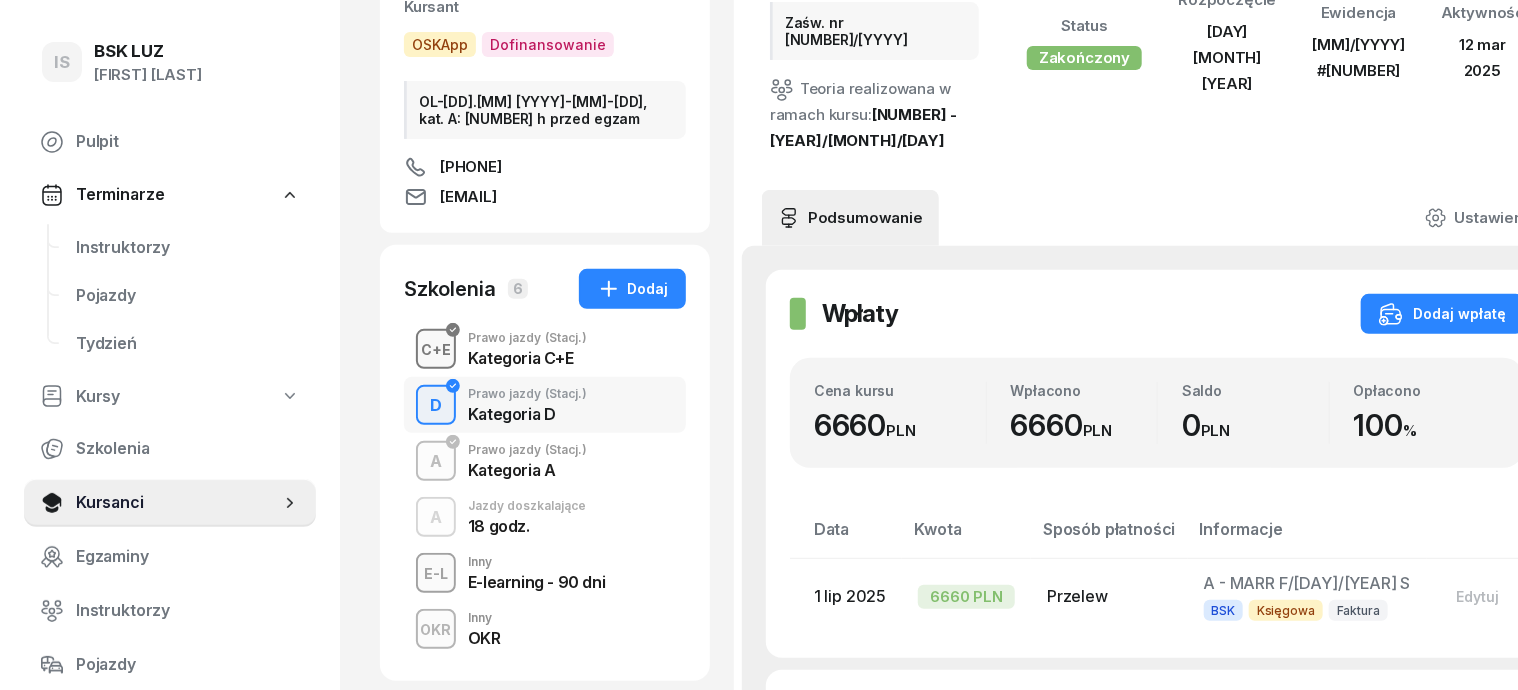 click on "C+E" at bounding box center [436, 349] 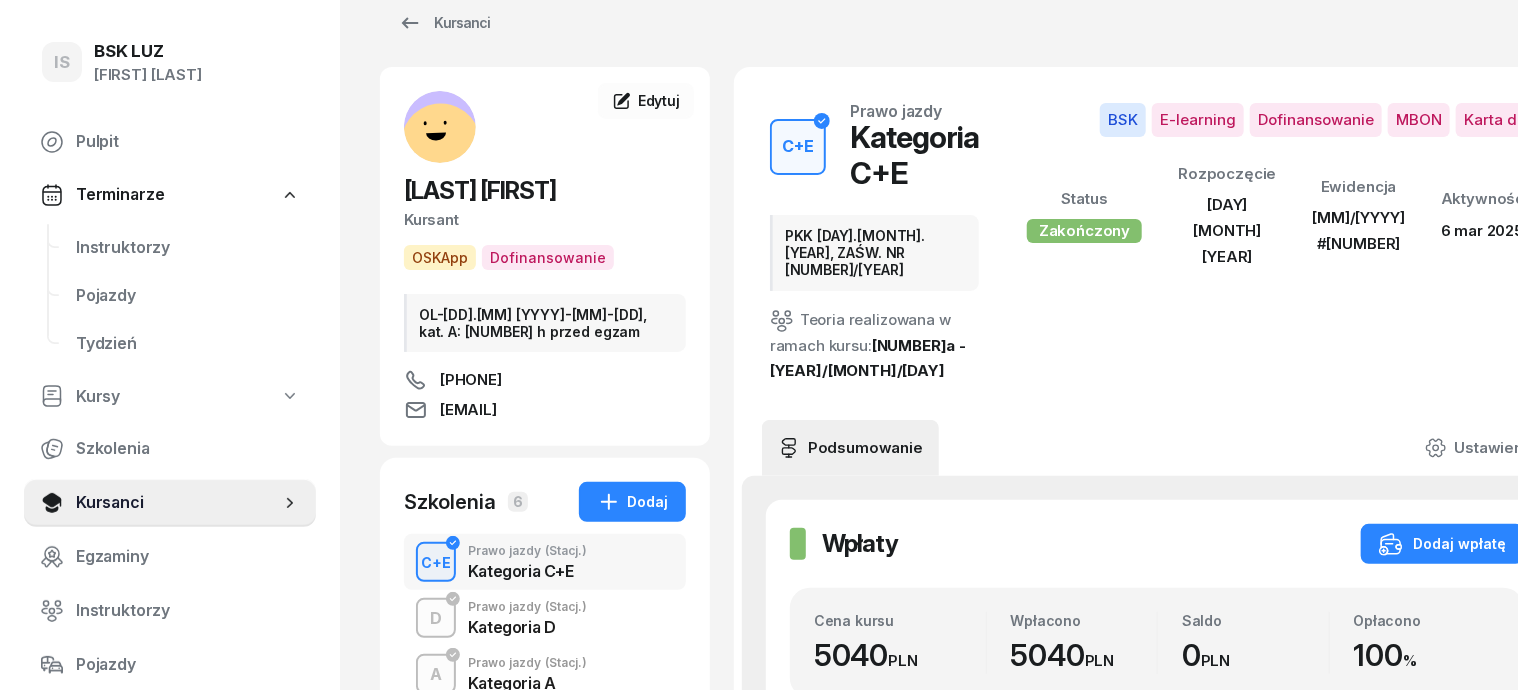 scroll, scrollTop: 0, scrollLeft: 0, axis: both 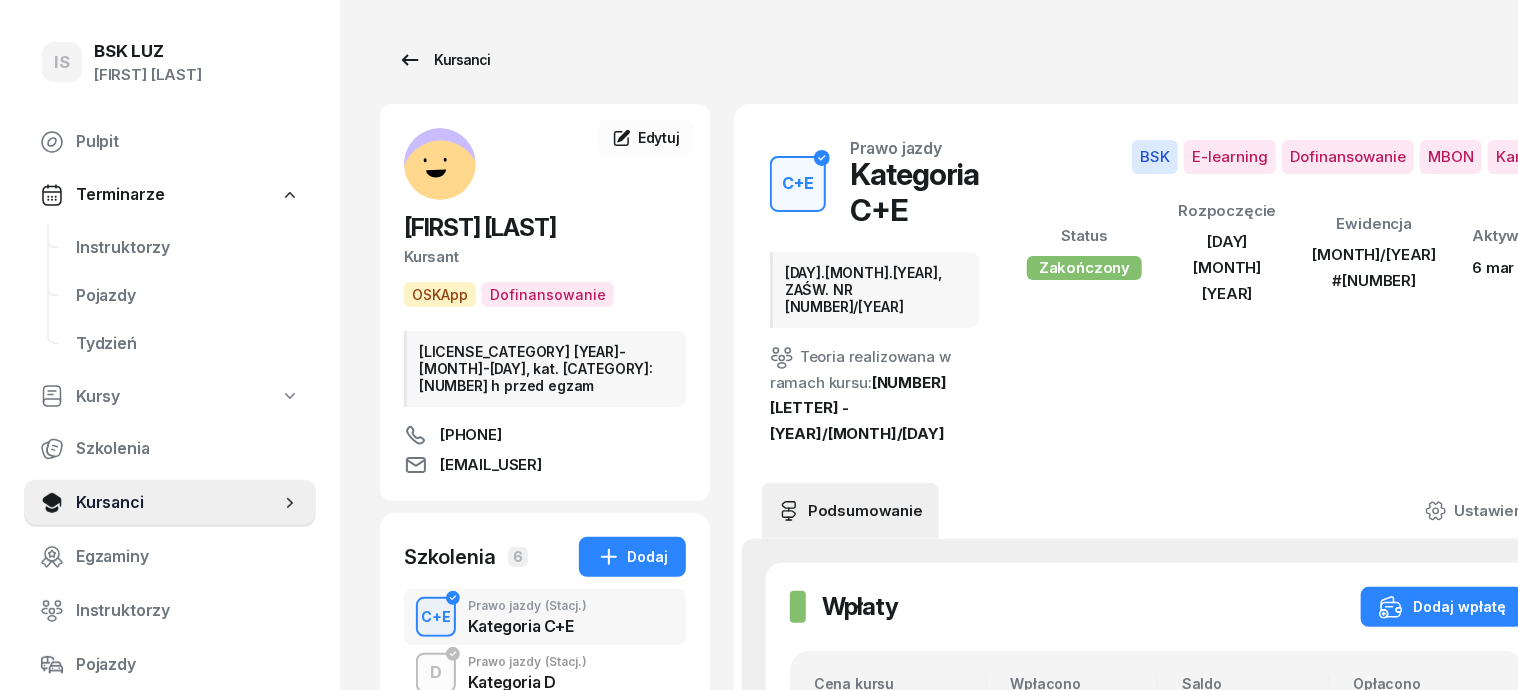 click on "Kursanci" at bounding box center (444, 60) 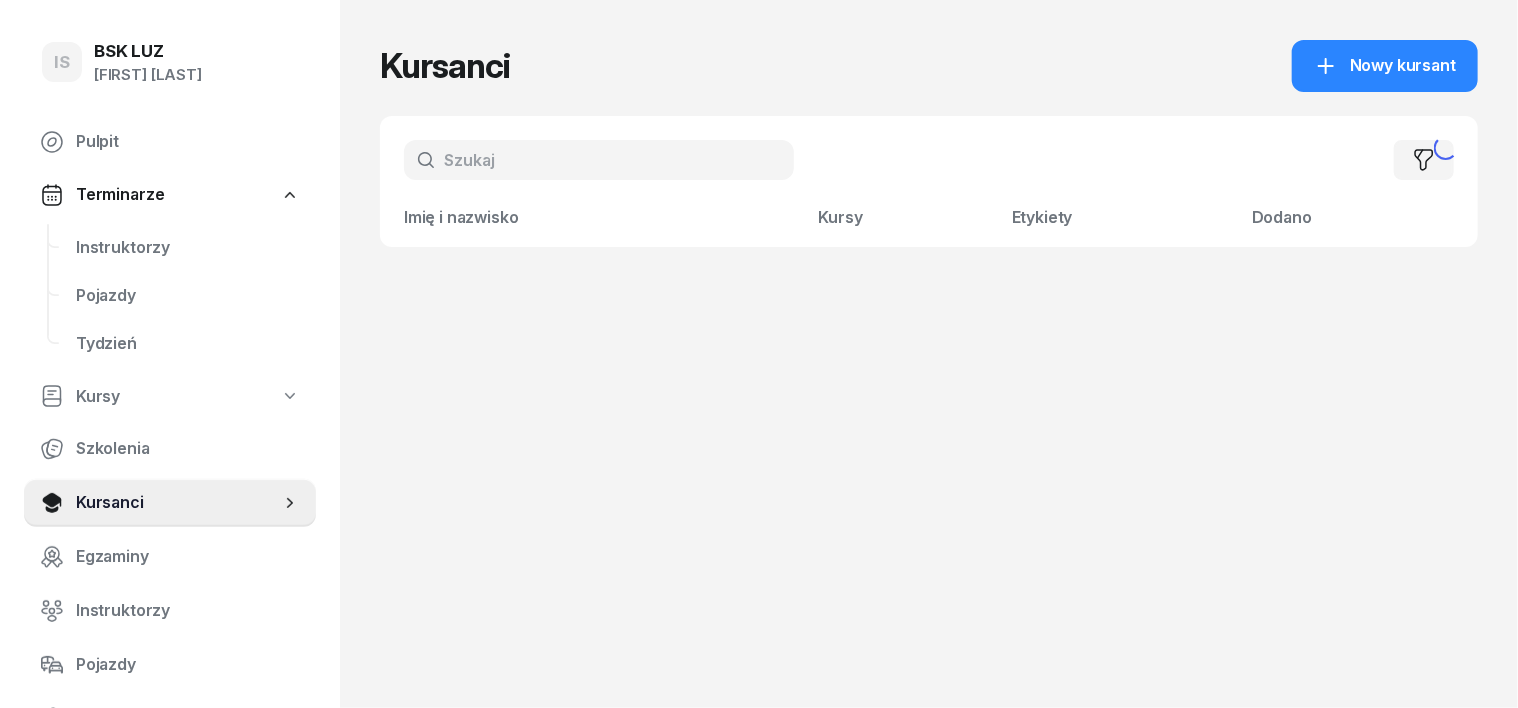 click at bounding box center [599, 160] 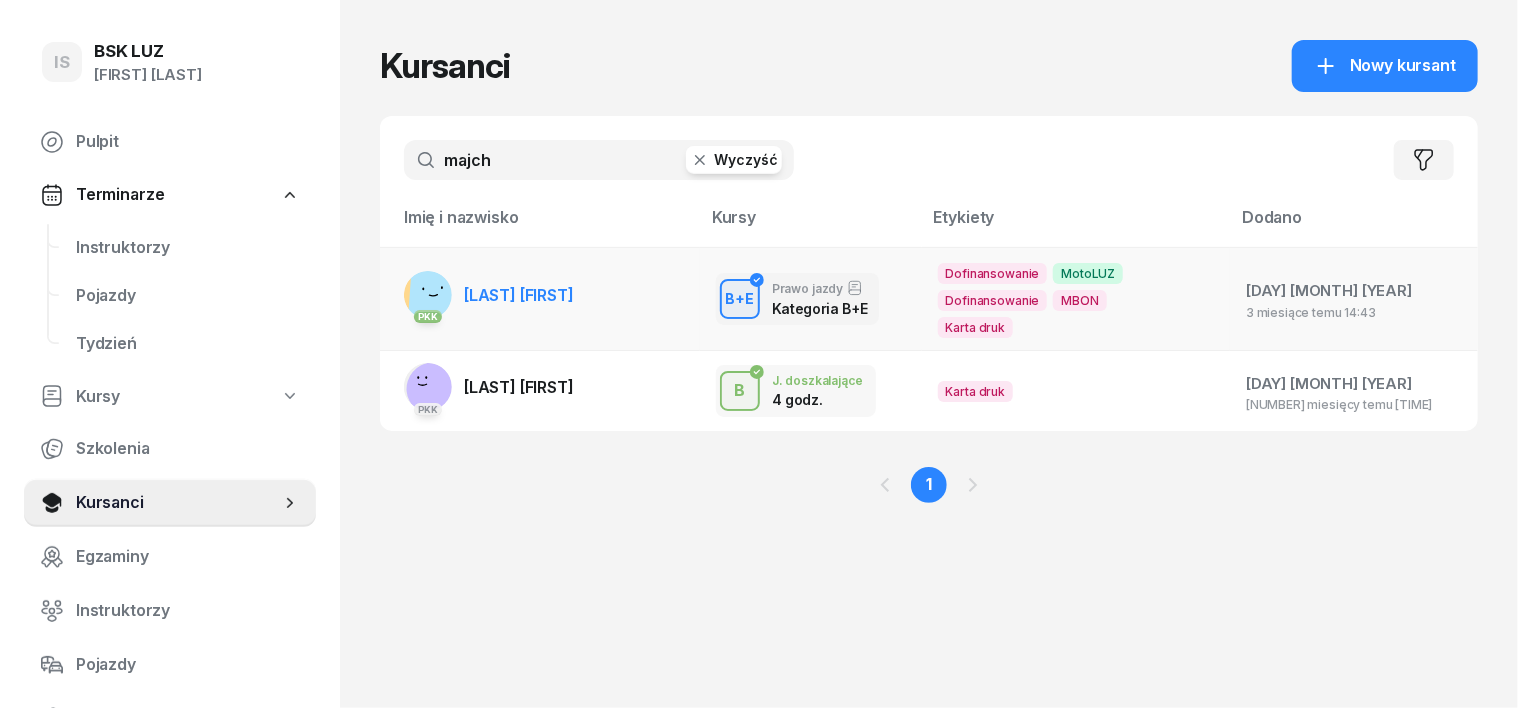 type on "majch" 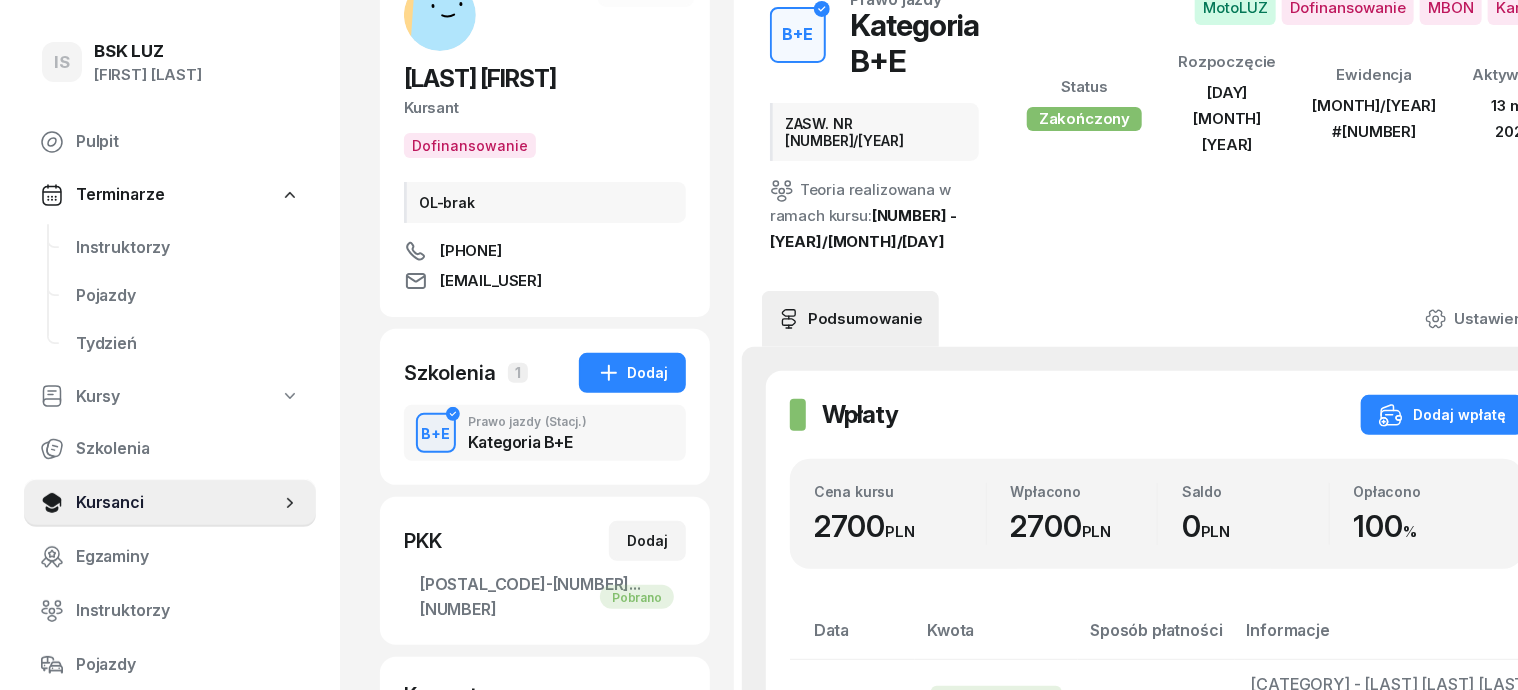 scroll, scrollTop: 0, scrollLeft: 0, axis: both 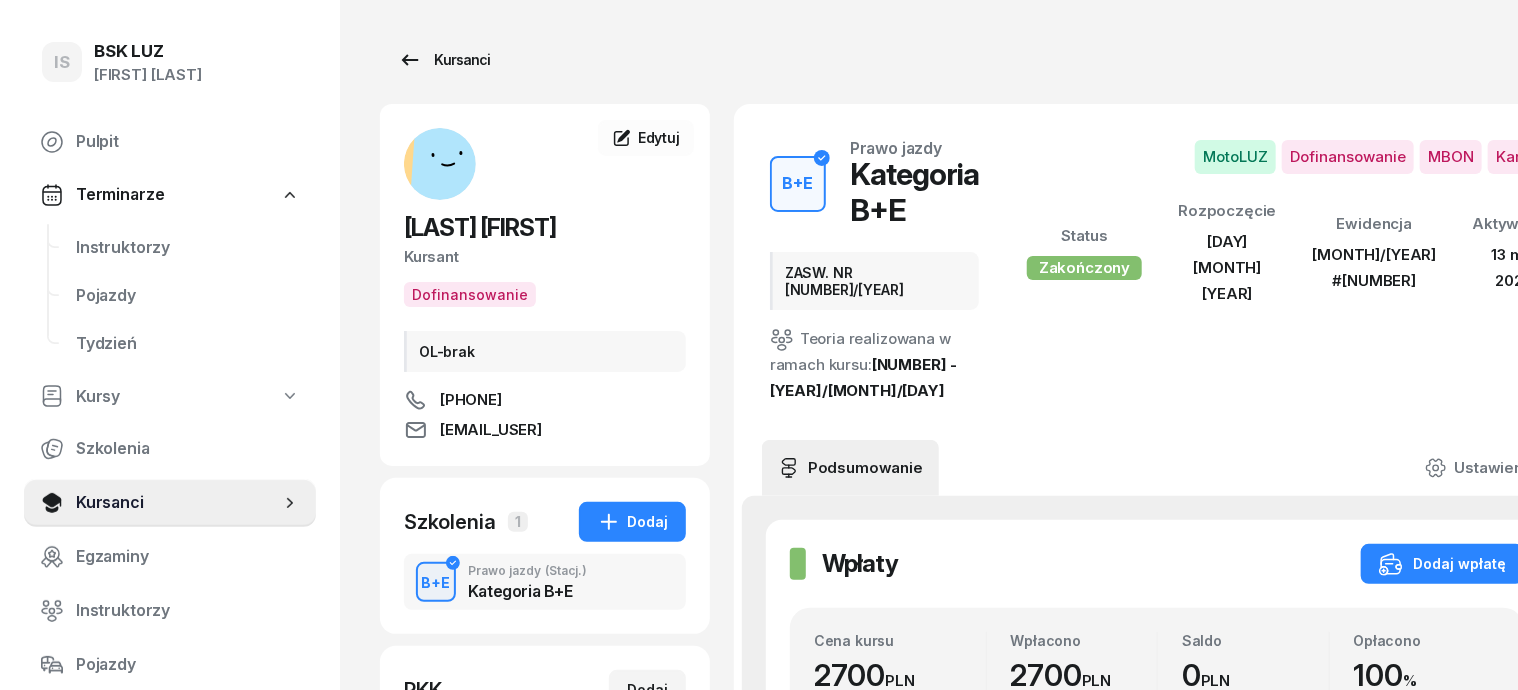 click on "Kursanci" at bounding box center (444, 60) 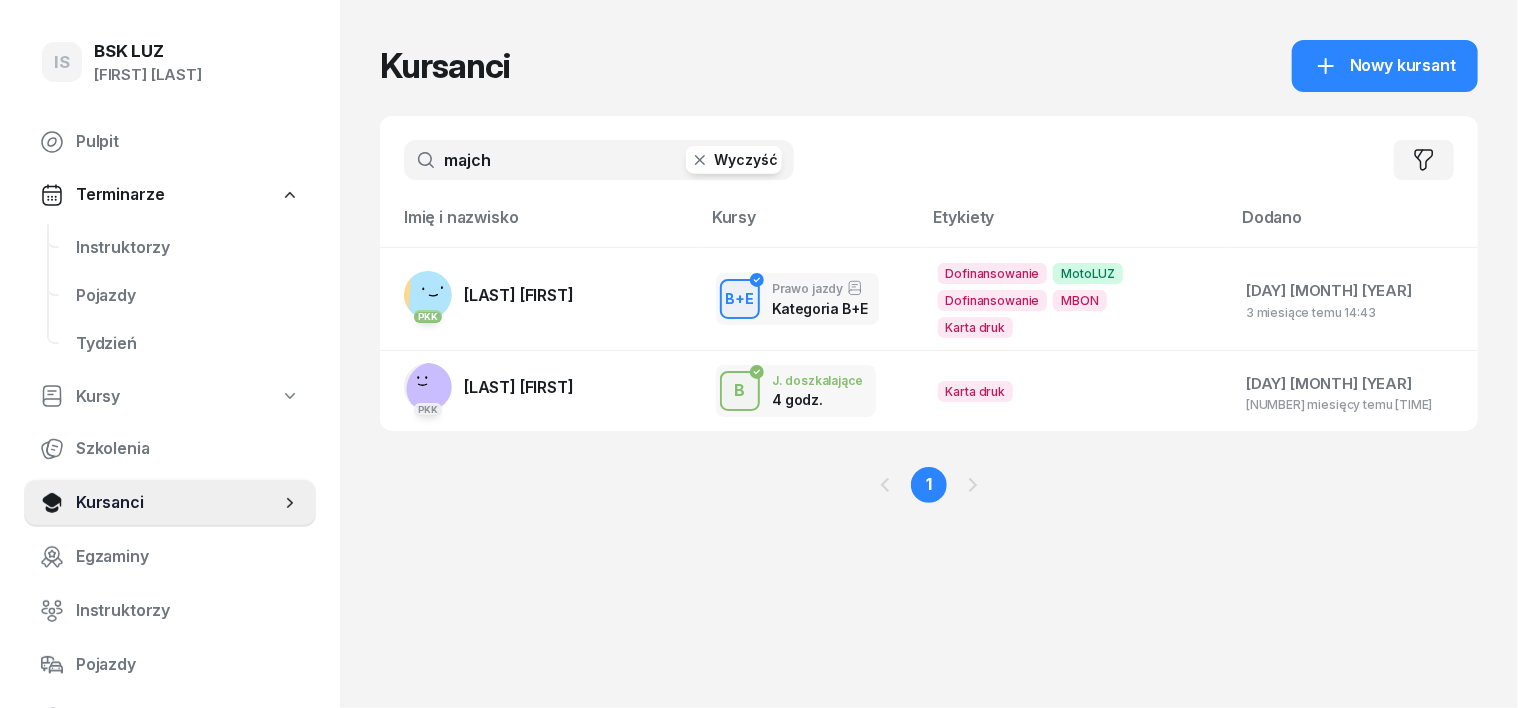 click 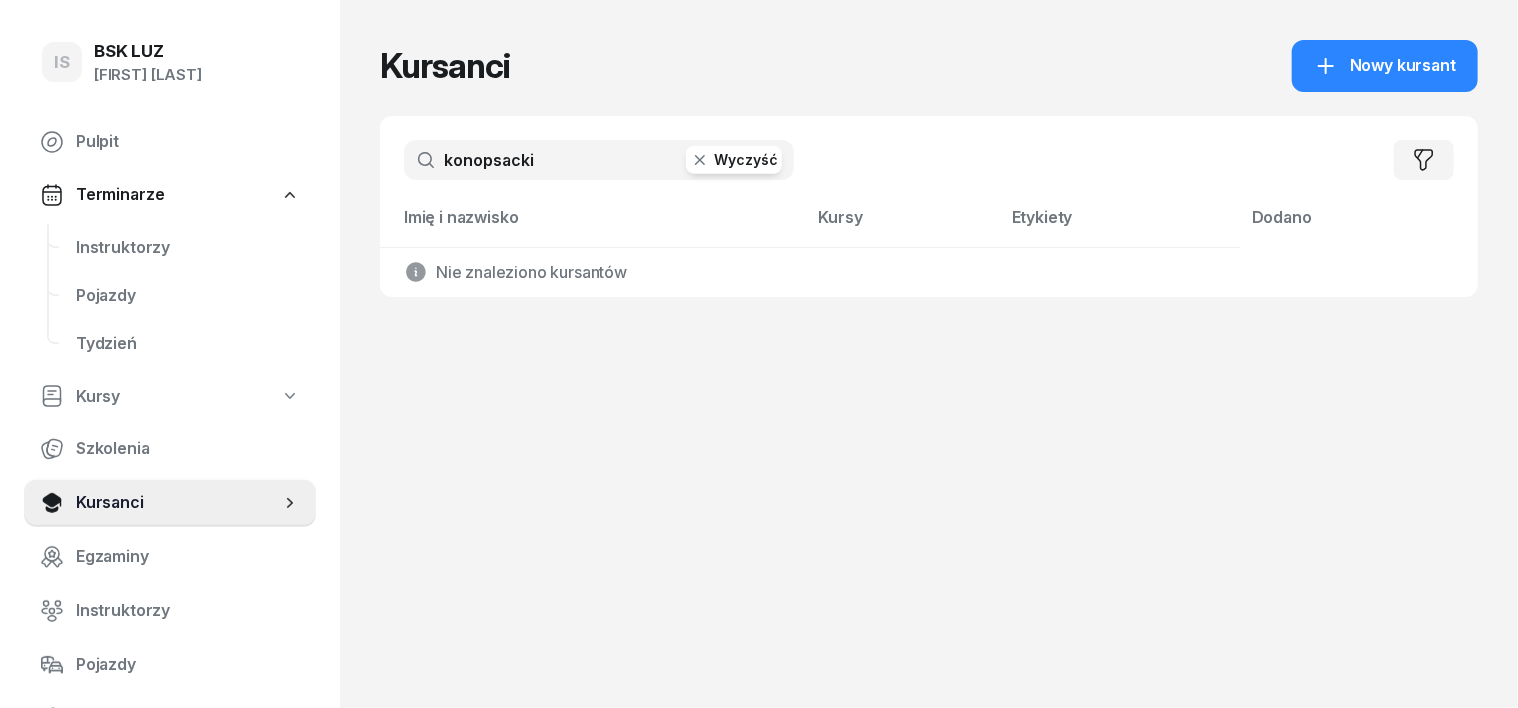 drag, startPoint x: 459, startPoint y: 150, endPoint x: 460, endPoint y: 120, distance: 30.016663 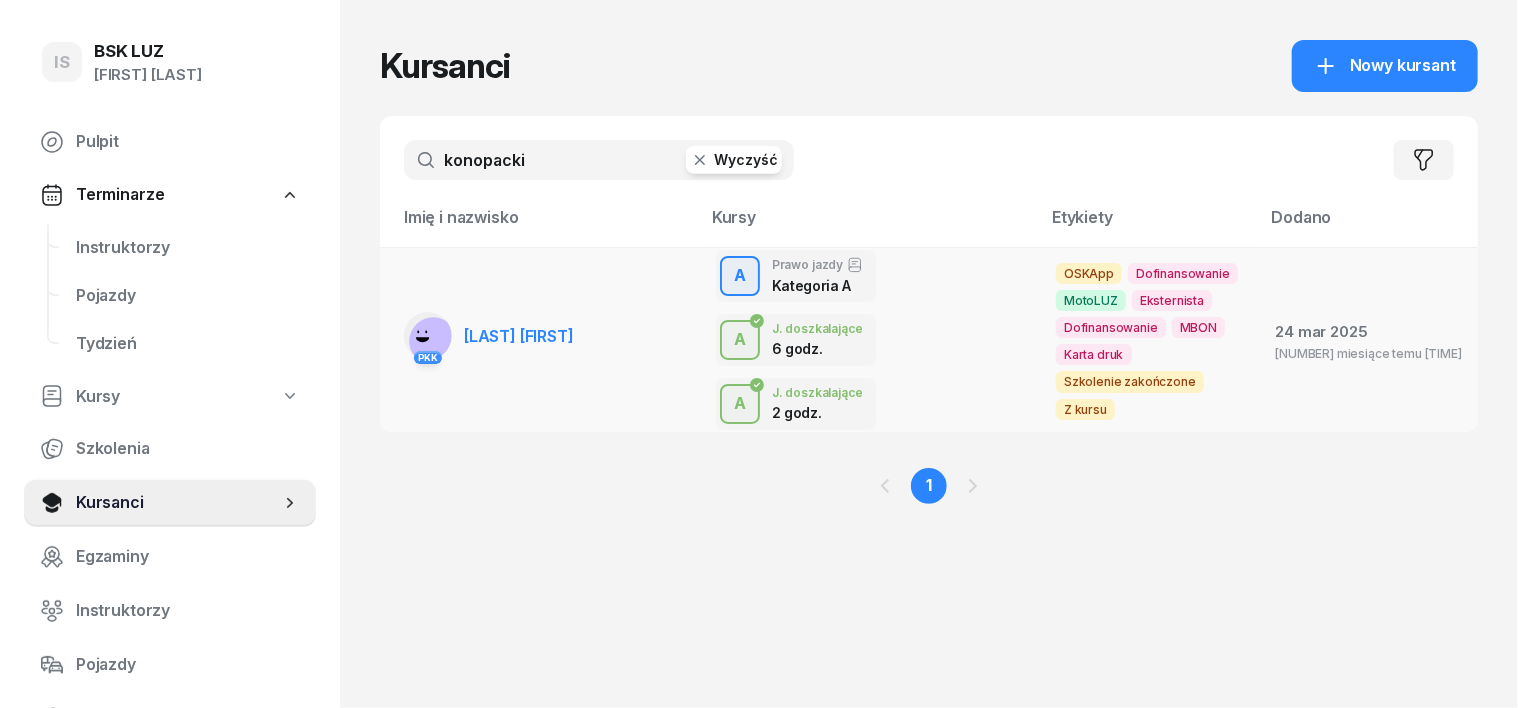 type on "konopacki" 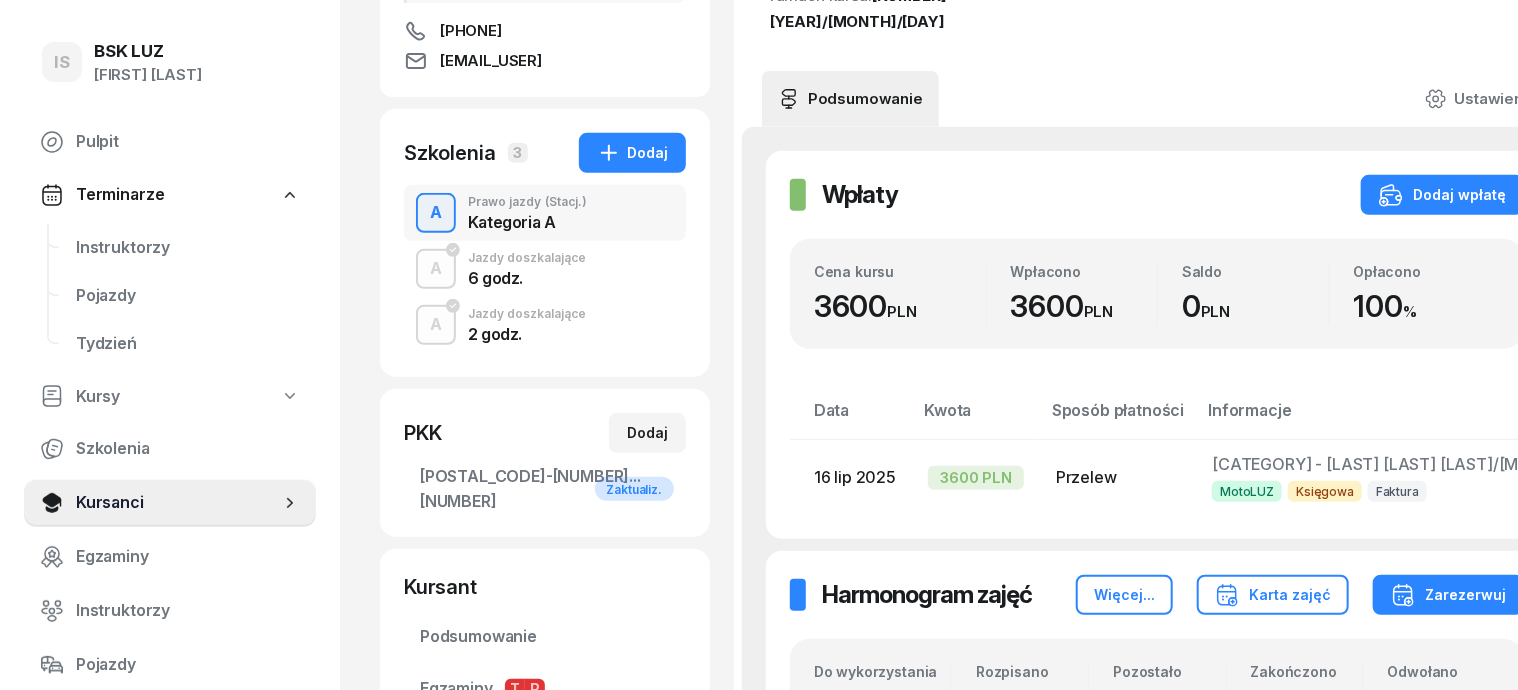 scroll, scrollTop: 375, scrollLeft: 0, axis: vertical 